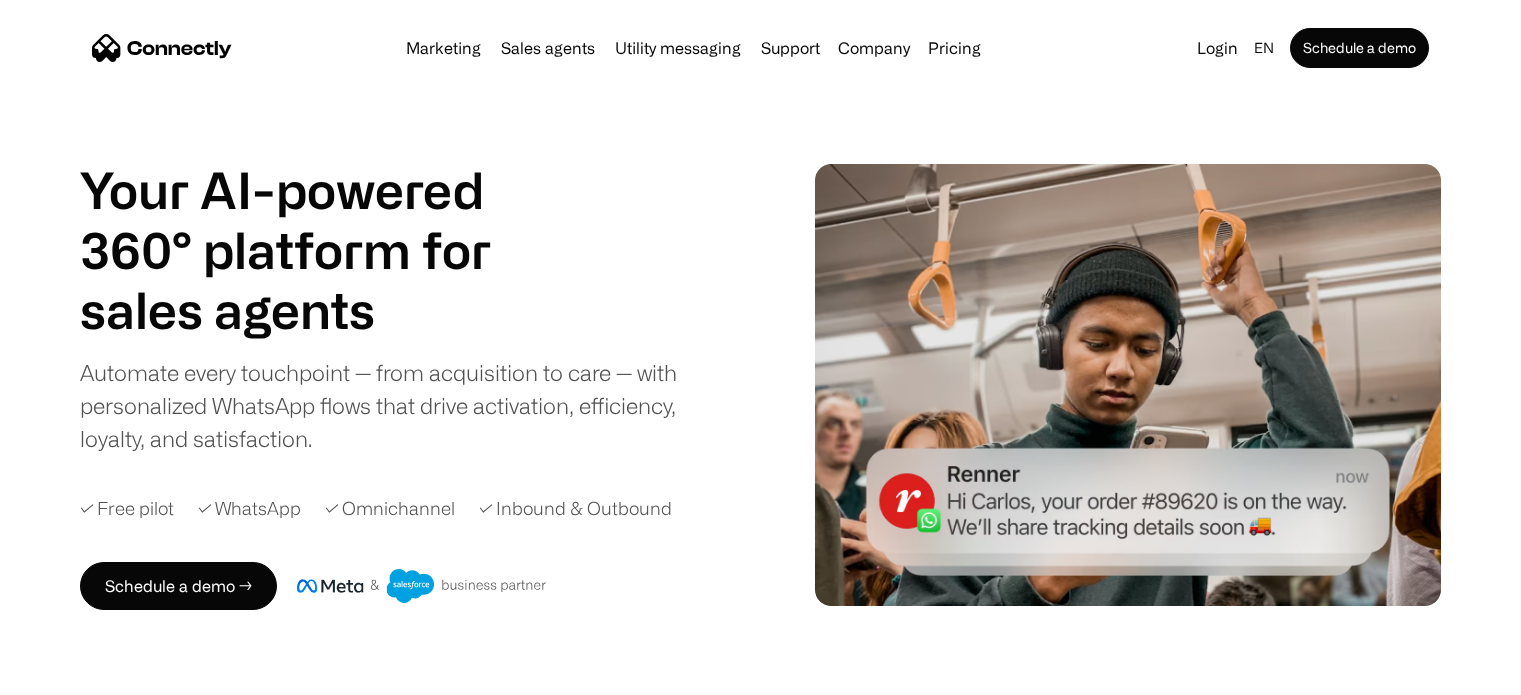 scroll, scrollTop: 0, scrollLeft: 0, axis: both 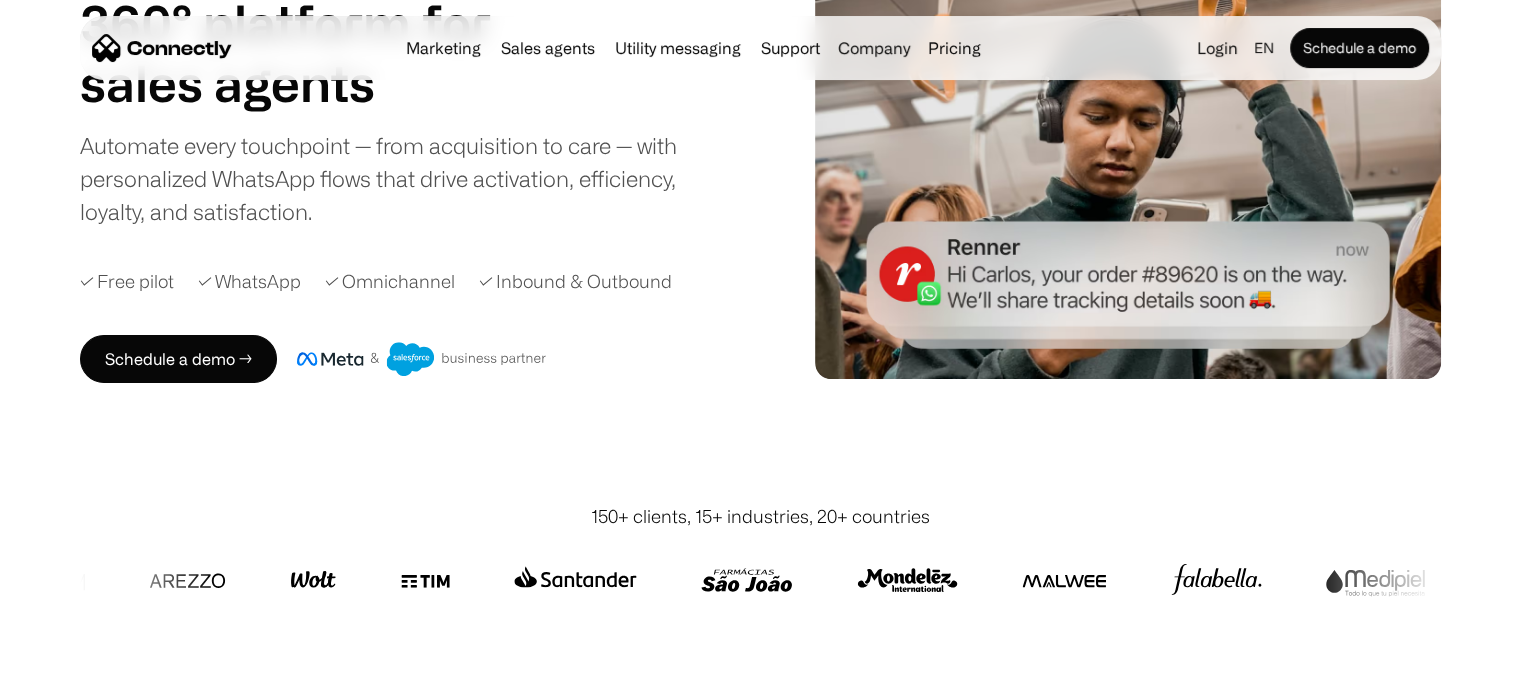 click on "150+ clients, 15+ industries, 20+ countries" at bounding box center [760, 516] 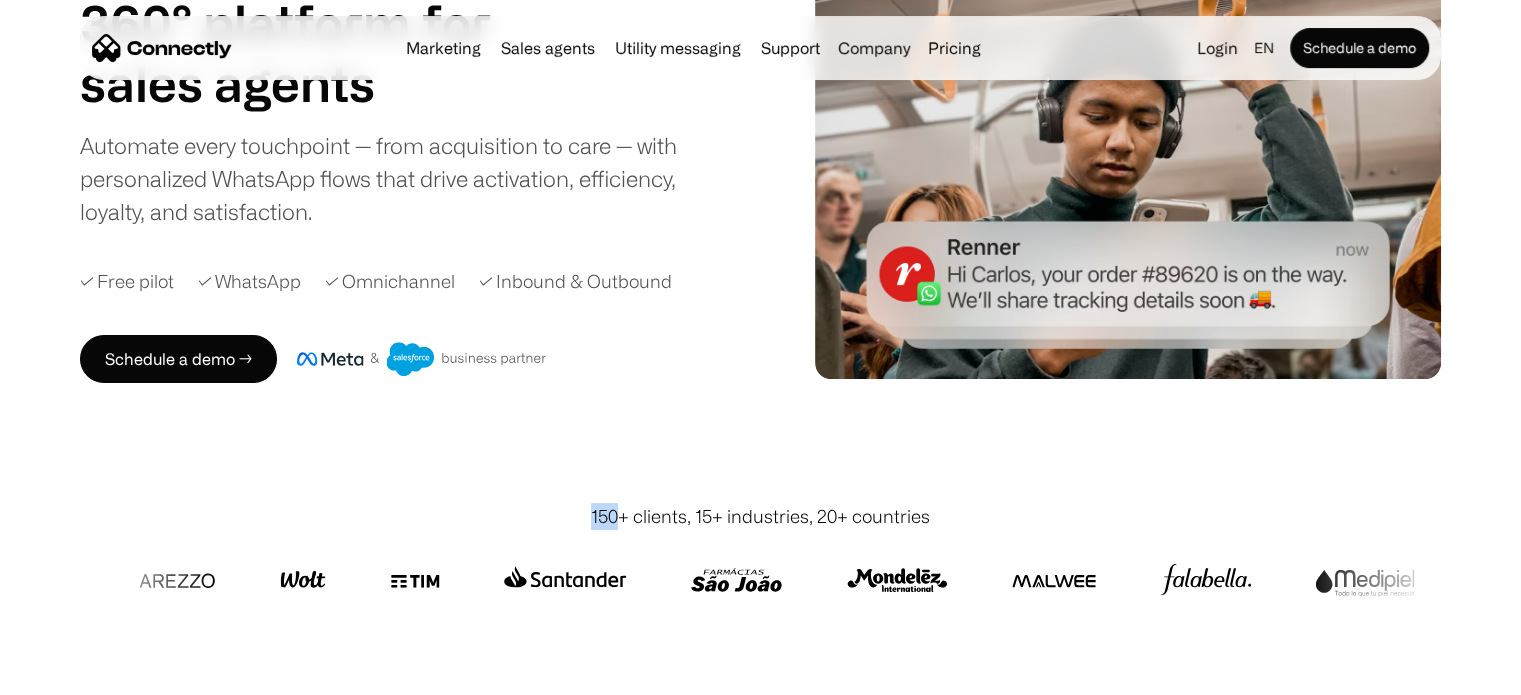 click on "150+ clients, 15+ industries, 20+ countries" at bounding box center [760, 516] 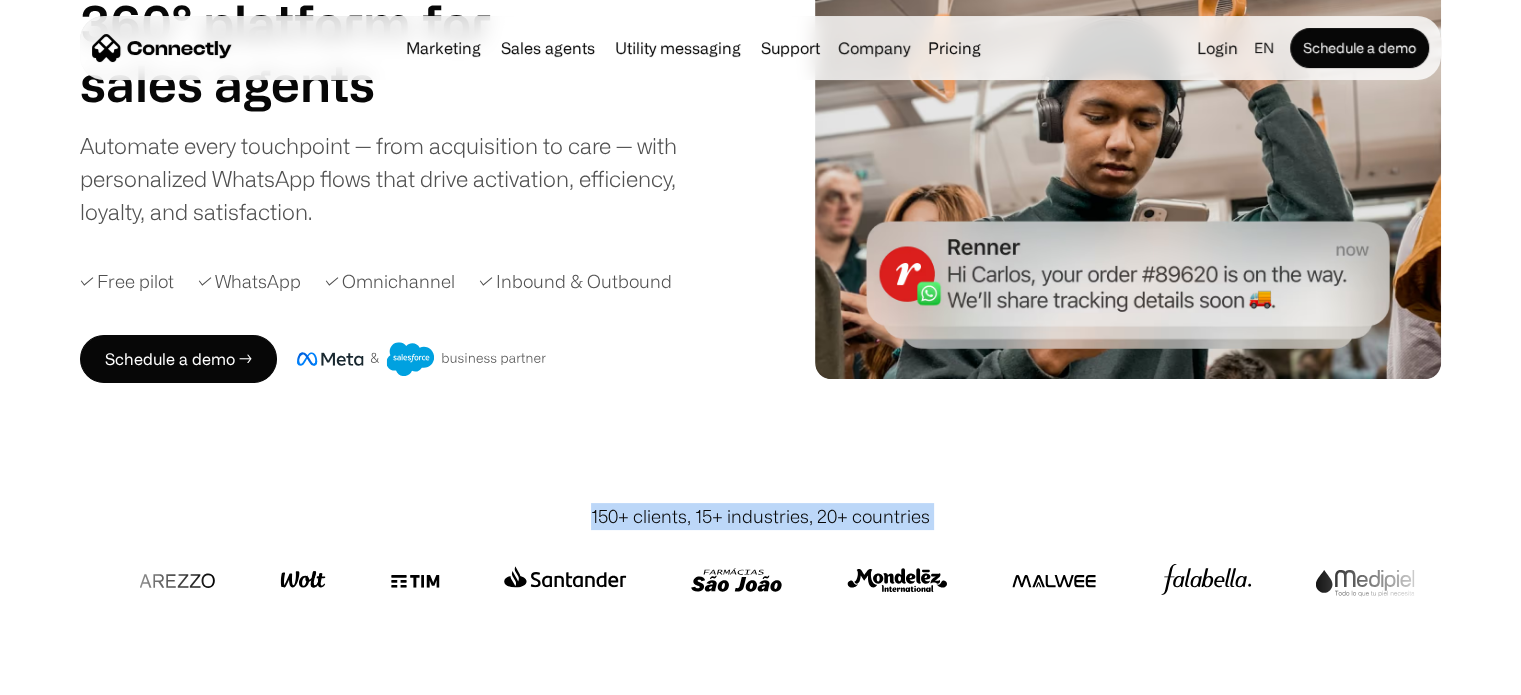 click on "150+ clients, 15+ industries, 20+ countries" at bounding box center (760, 516) 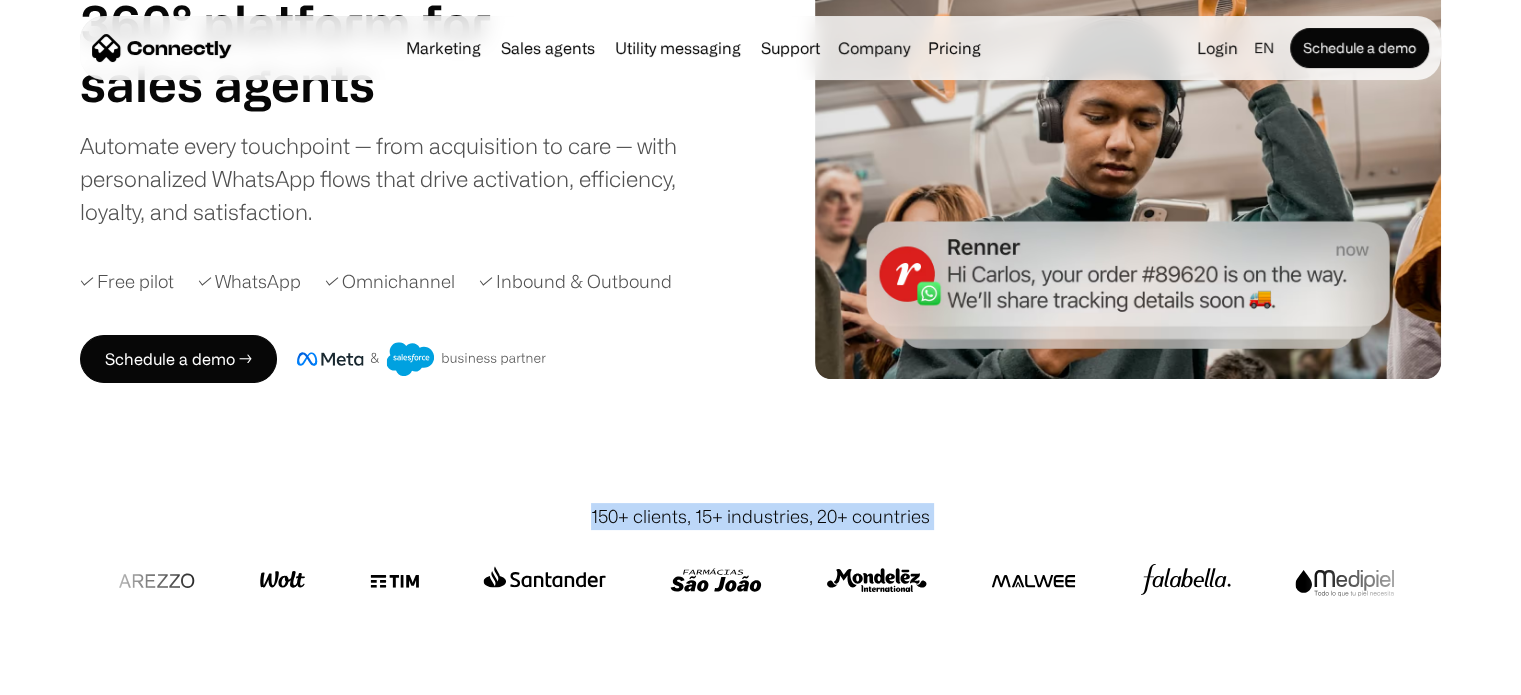 drag, startPoint x: 605, startPoint y: 519, endPoint x: 769, endPoint y: 513, distance: 164.10973 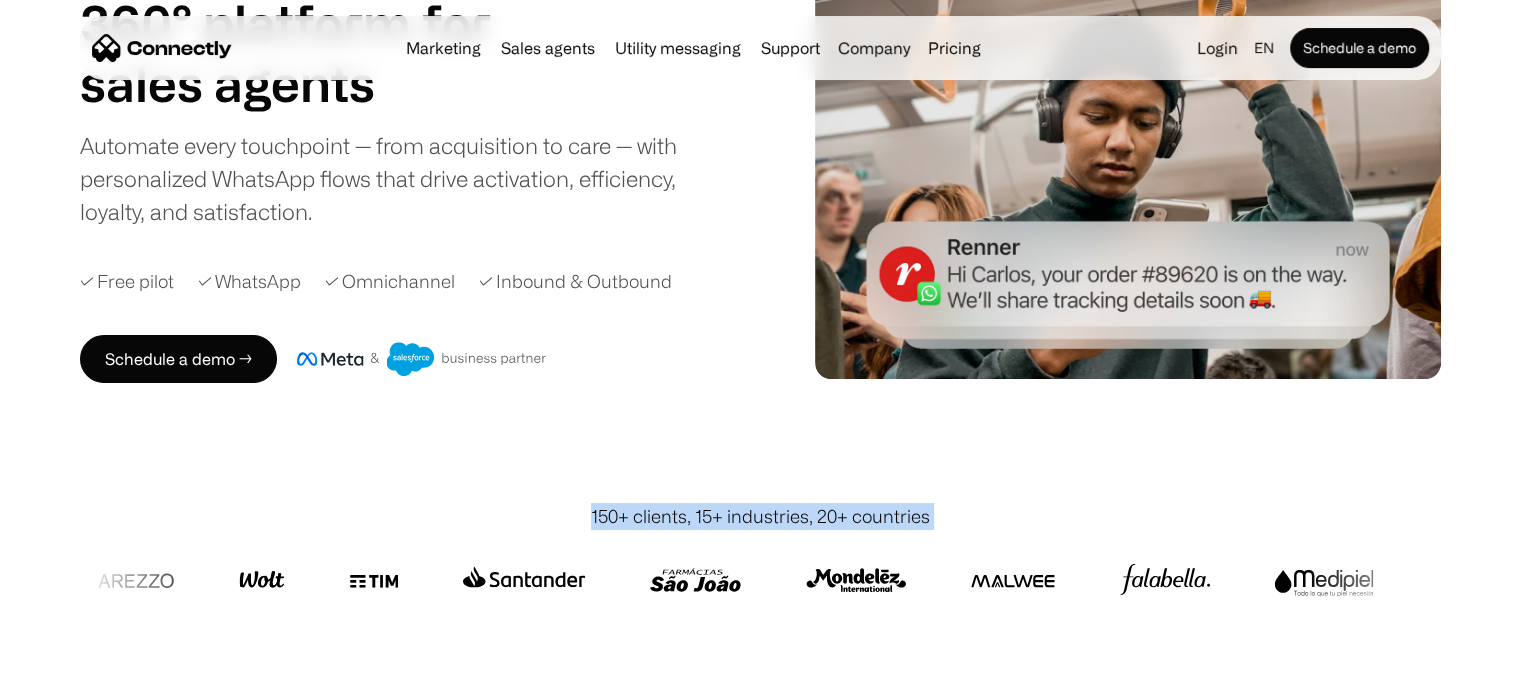 click on "150+ clients, 15+ industries, 20+ countries" at bounding box center [760, 516] 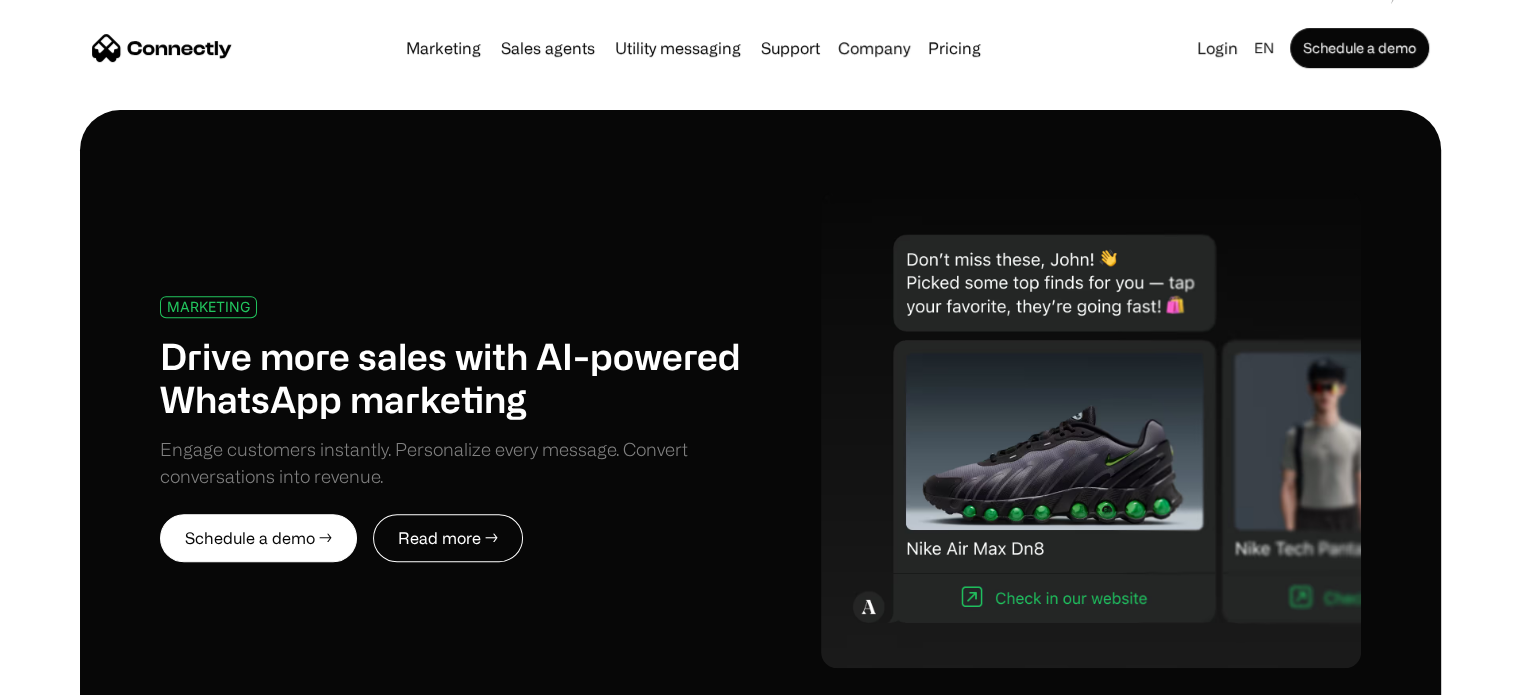 scroll, scrollTop: 826, scrollLeft: 0, axis: vertical 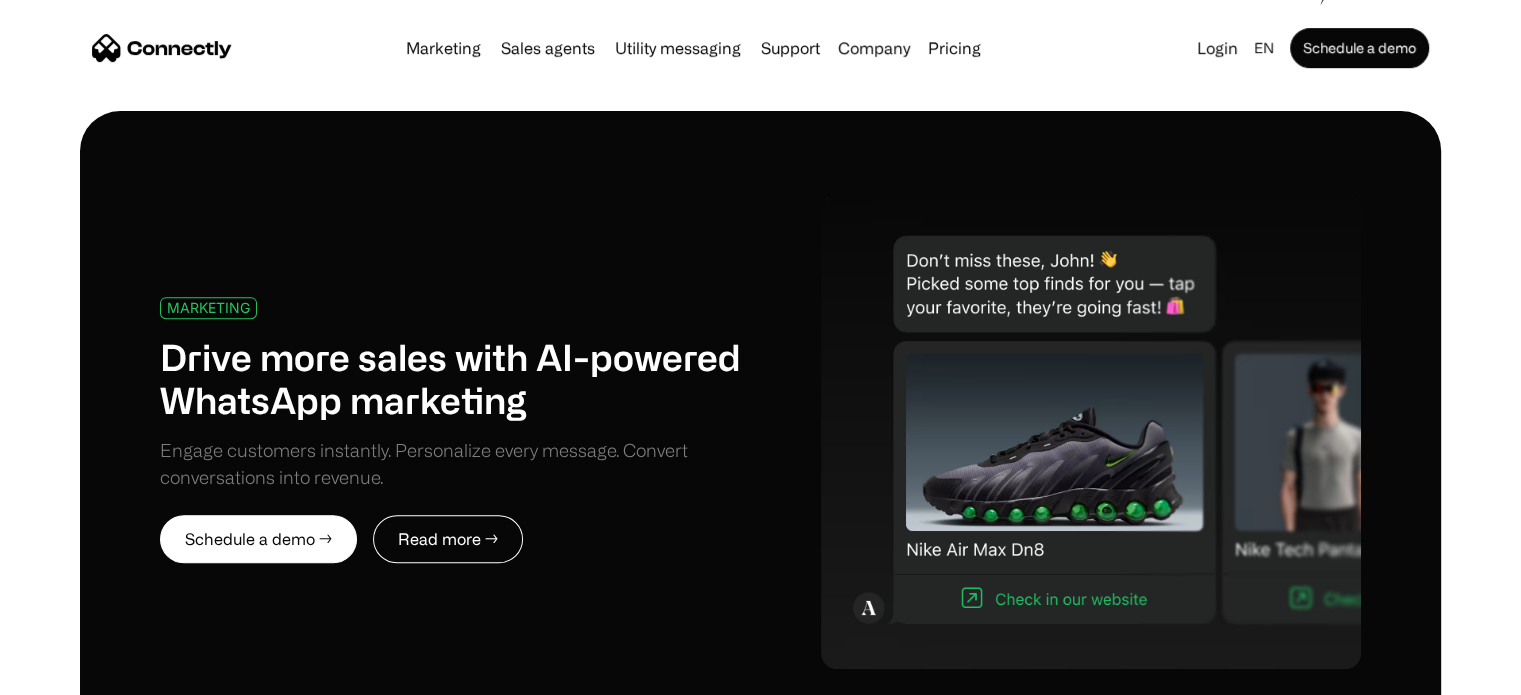 click on "MARKETING Drive more sales with AI-powered WhatsApp marketing Engage customers instantly. Personalize every message. Convert conversations into revenue. Schedule a demo → Read more →" at bounding box center (760, 430) 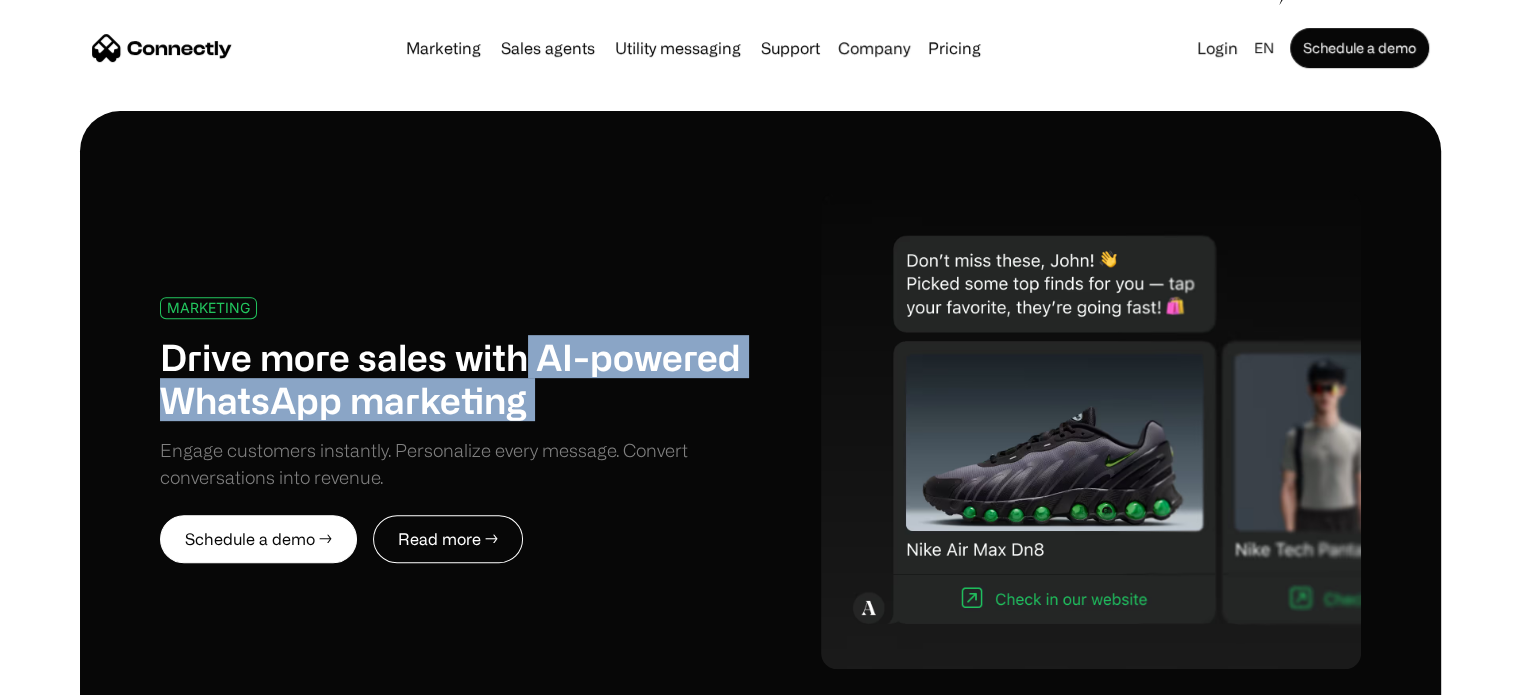 drag, startPoint x: 762, startPoint y: 397, endPoint x: 526, endPoint y: 263, distance: 271.389 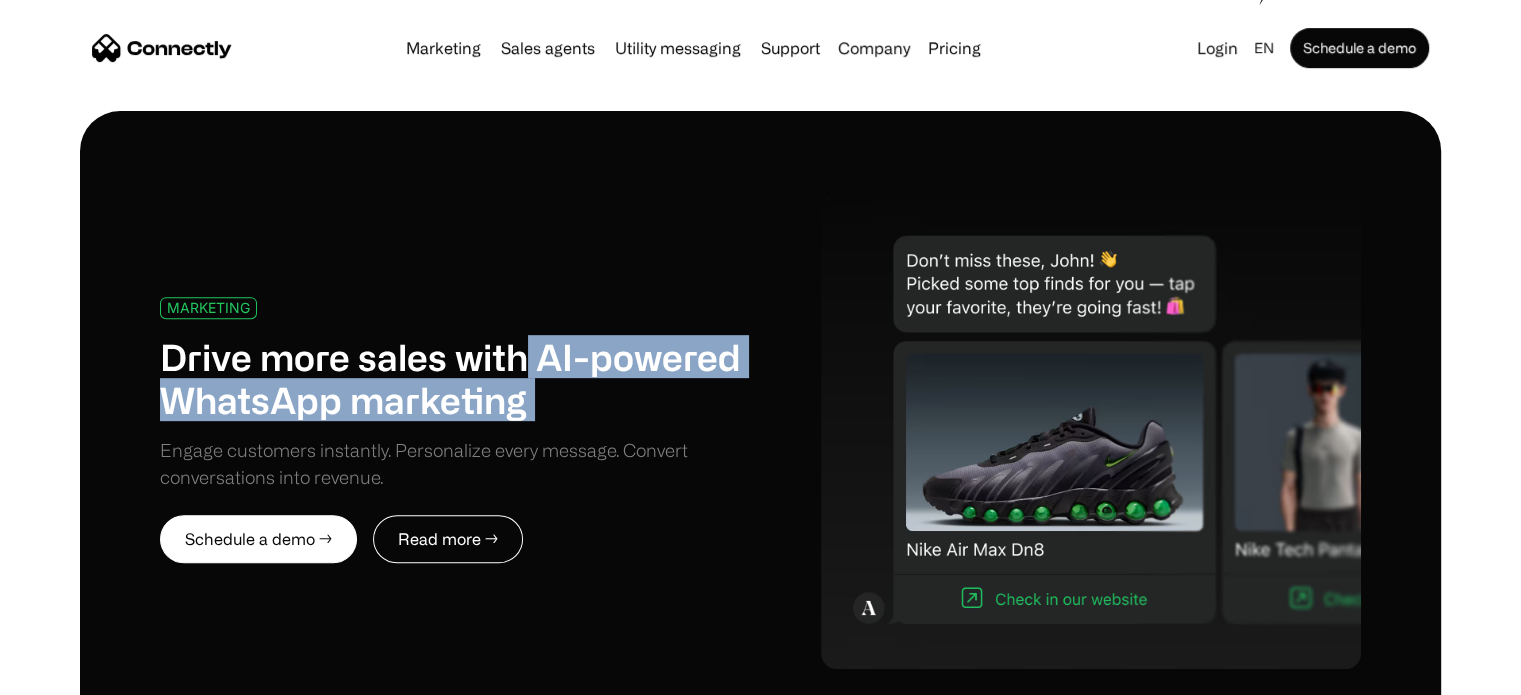 click on "MARKETING Drive more sales with AI-powered WhatsApp marketing Engage customers instantly. Personalize every message. Convert conversations into revenue. Schedule a demo → Read more →" at bounding box center (760, 430) 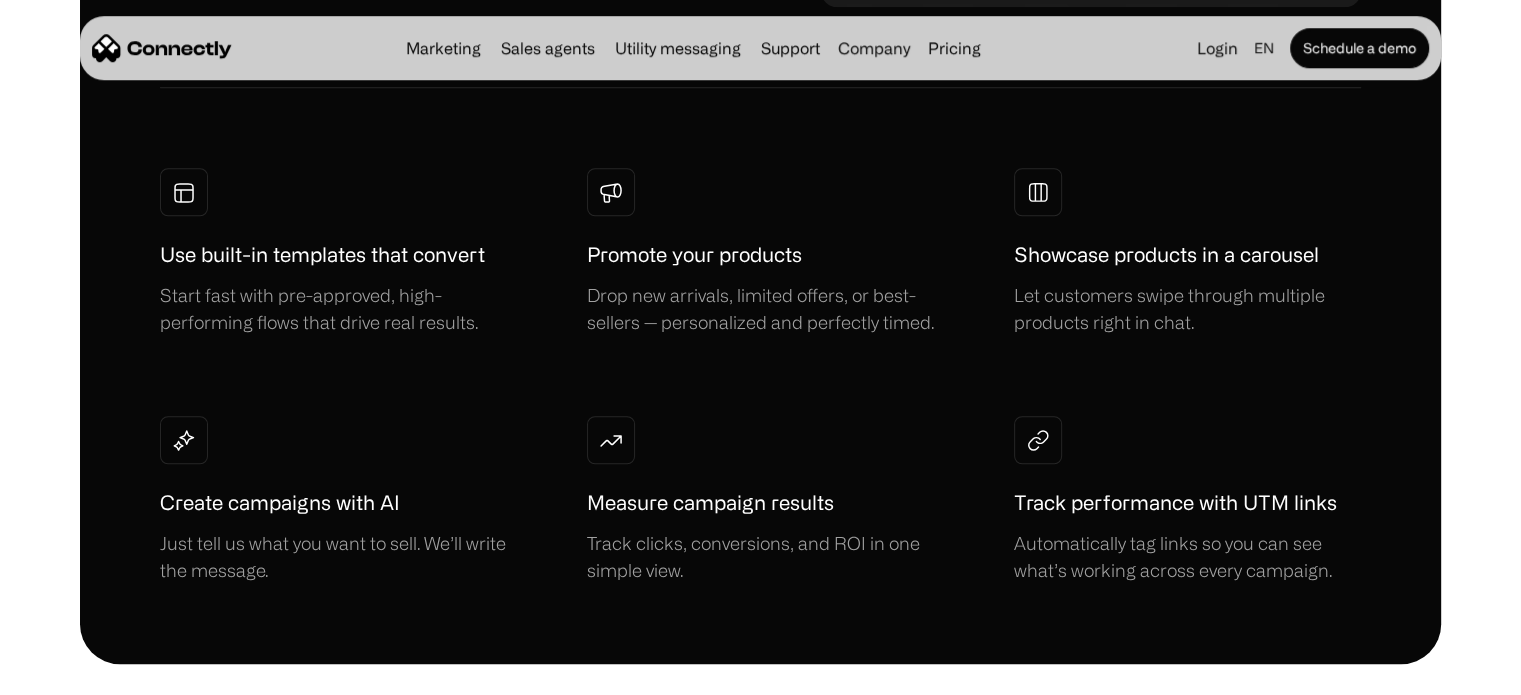 scroll, scrollTop: 1630, scrollLeft: 0, axis: vertical 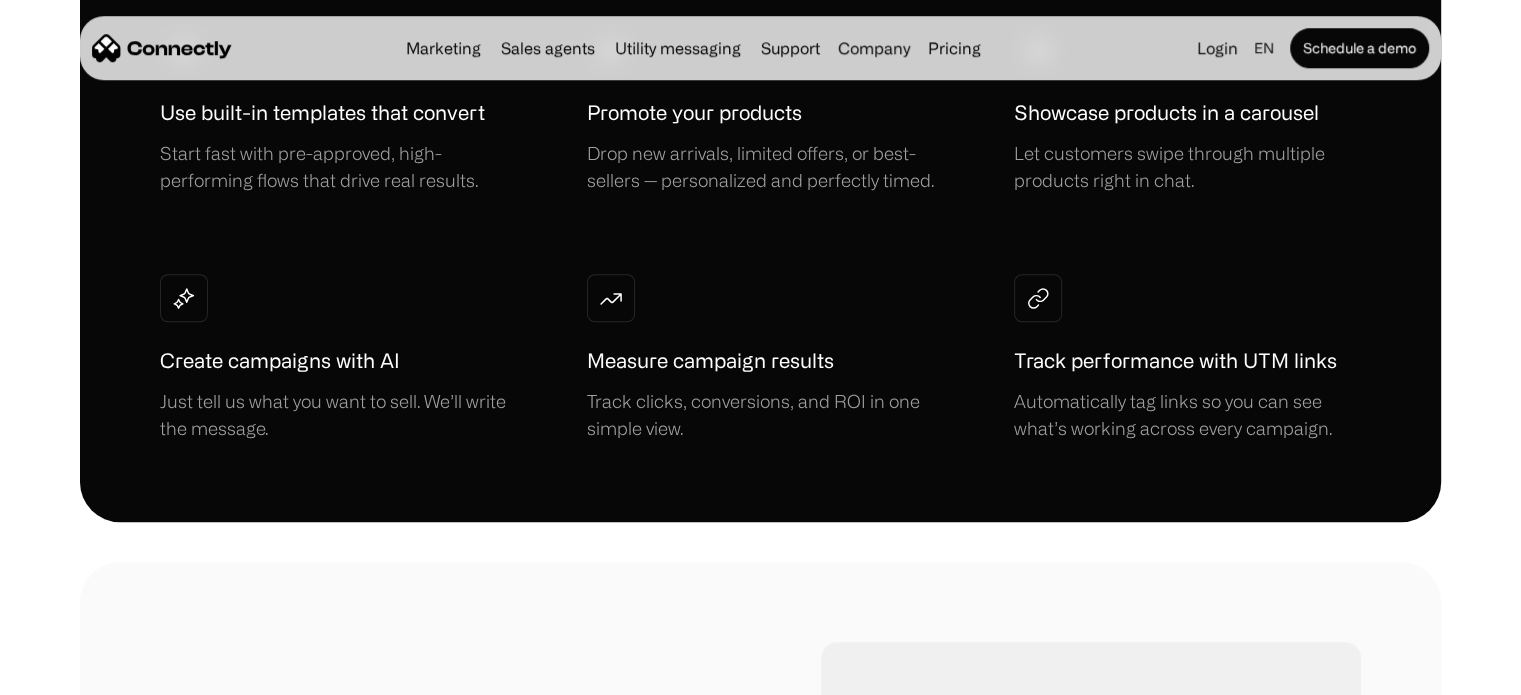click on "Use built-in templates that convert Start fast with pre-approved, high-performing flows that drive real results. Promote your products Drop new arrivals, limited offers, or best-sellers — personalized and perfectly timed. Showcase products in a carousel Let customers swipe through multiple products right in chat. Create campaigns with AI Just tell us what you want to sell. We’ll write the message. Measure campaign results Track clicks, conversions, and ROI in one simple view. Track performance with UTM links Automatically tag links so you can see what’s working across every campaign." at bounding box center [760, 234] 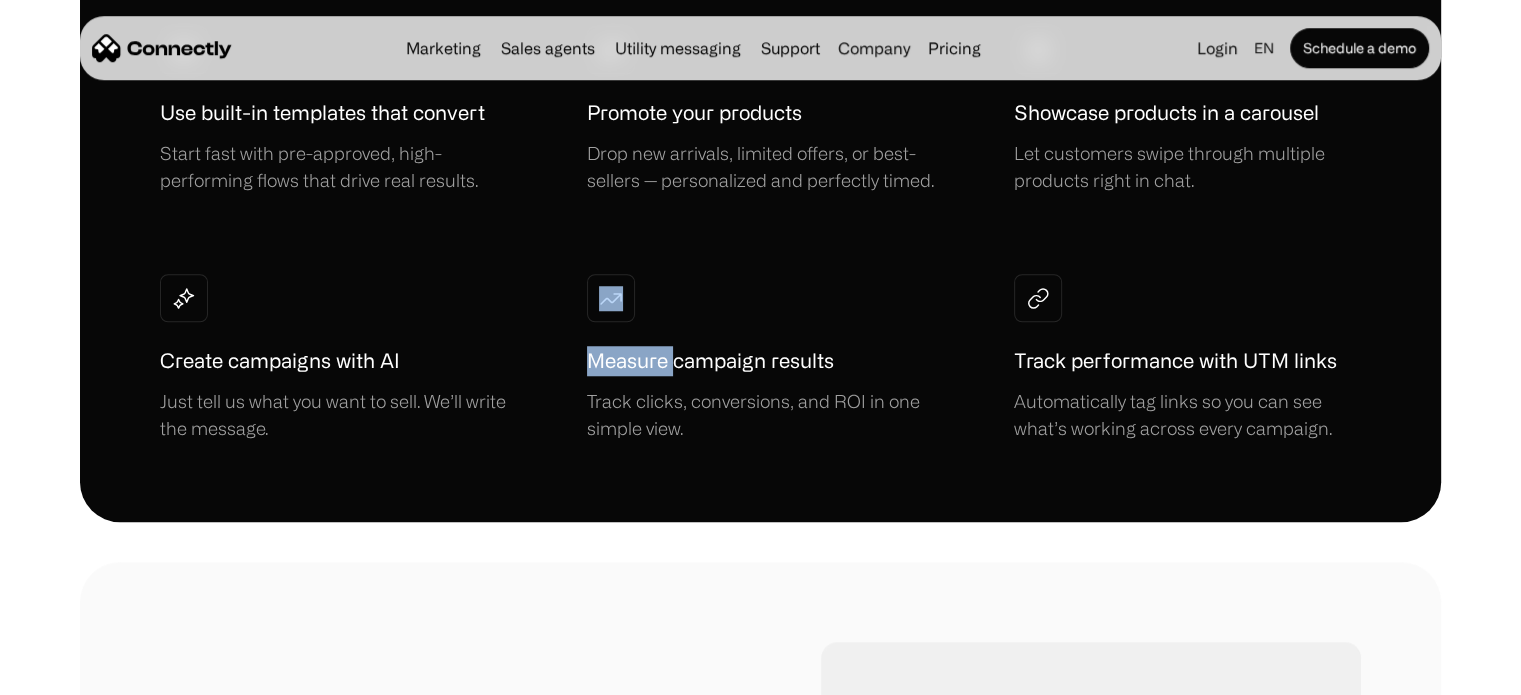 click on "Use built-in templates that convert Start fast with pre-approved, high-performing flows that drive real results. Promote your products Drop new arrivals, limited offers, or best-sellers — personalized and perfectly timed. Showcase products in a carousel Let customers swipe through multiple products right in chat. Create campaigns with AI Just tell us what you want to sell. We’ll write the message. Measure campaign results Track clicks, conversions, and ROI in one simple view. Track performance with UTM links Automatically tag links so you can see what’s working across every campaign." at bounding box center (760, 234) 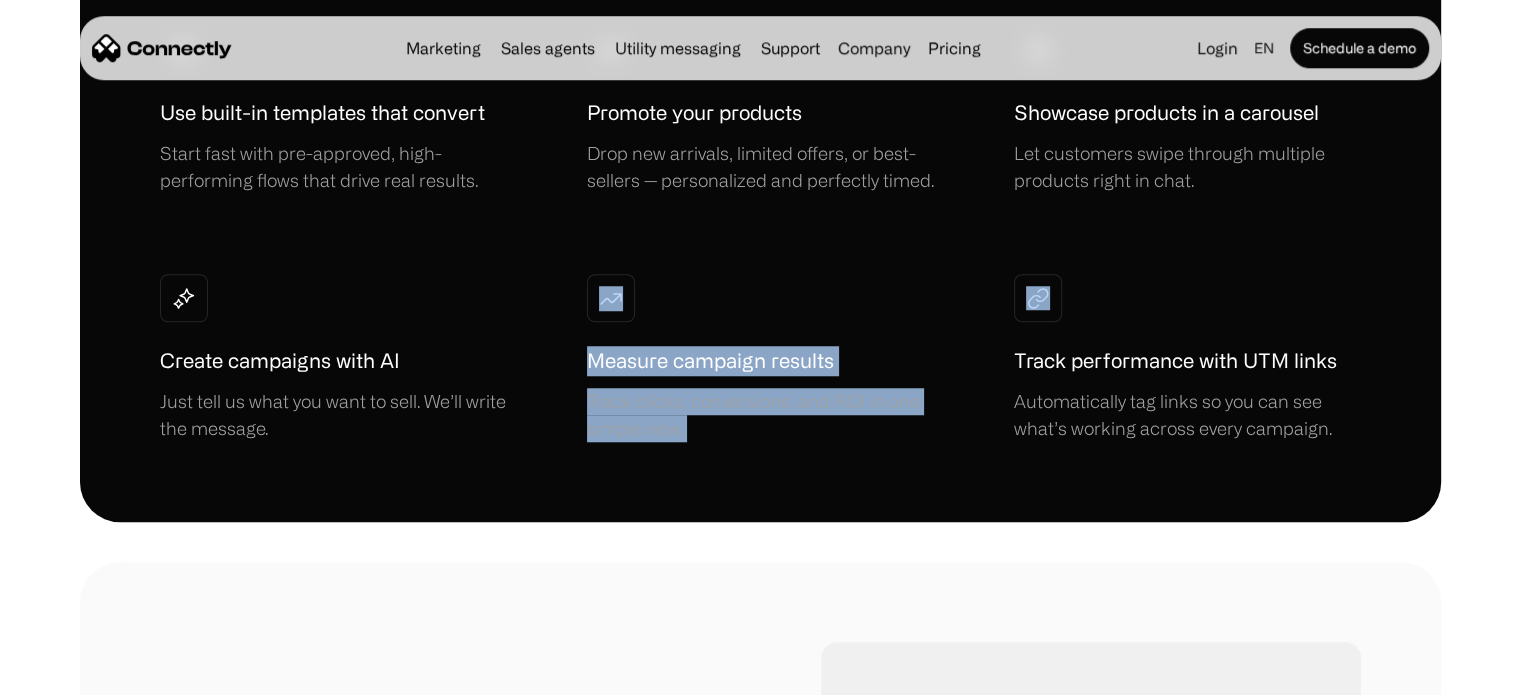 drag, startPoint x: 584, startPoint y: 287, endPoint x: 759, endPoint y: 462, distance: 247.48738 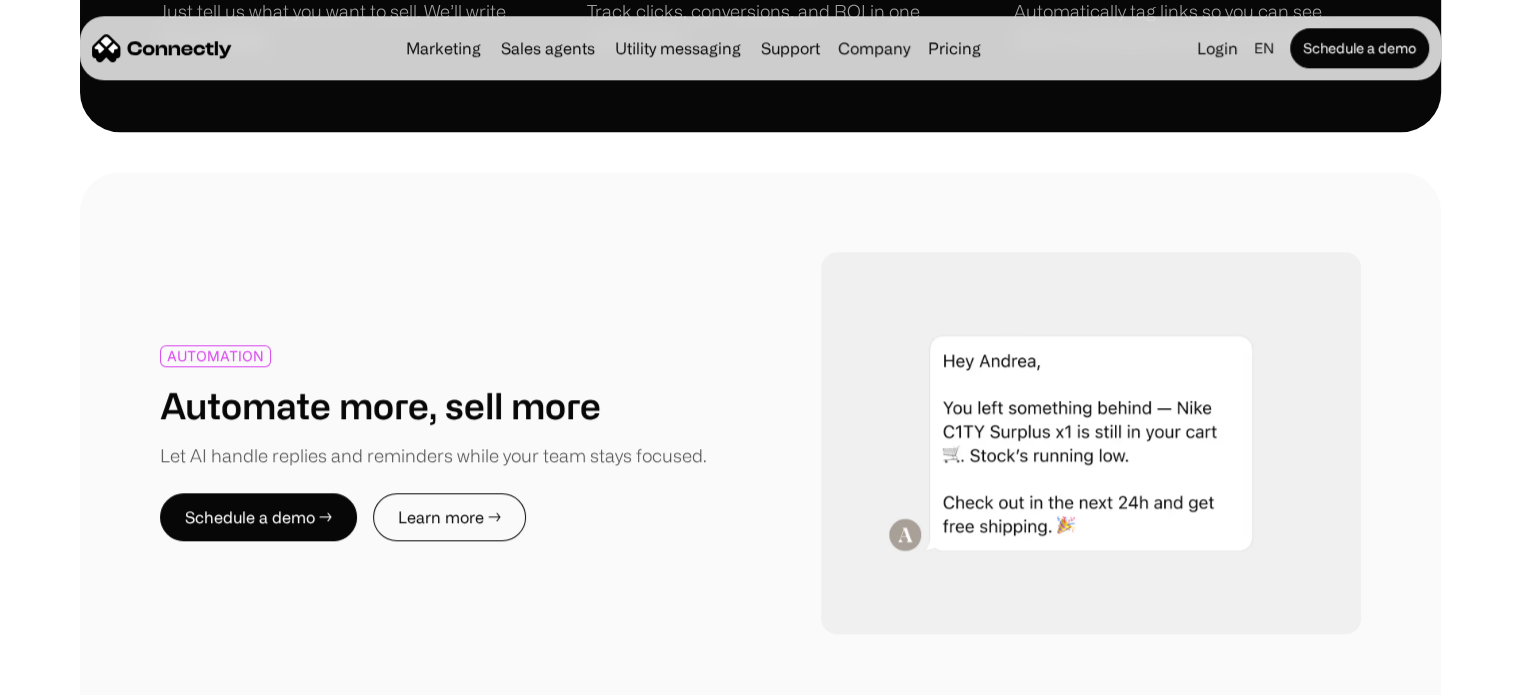 scroll, scrollTop: 2168, scrollLeft: 0, axis: vertical 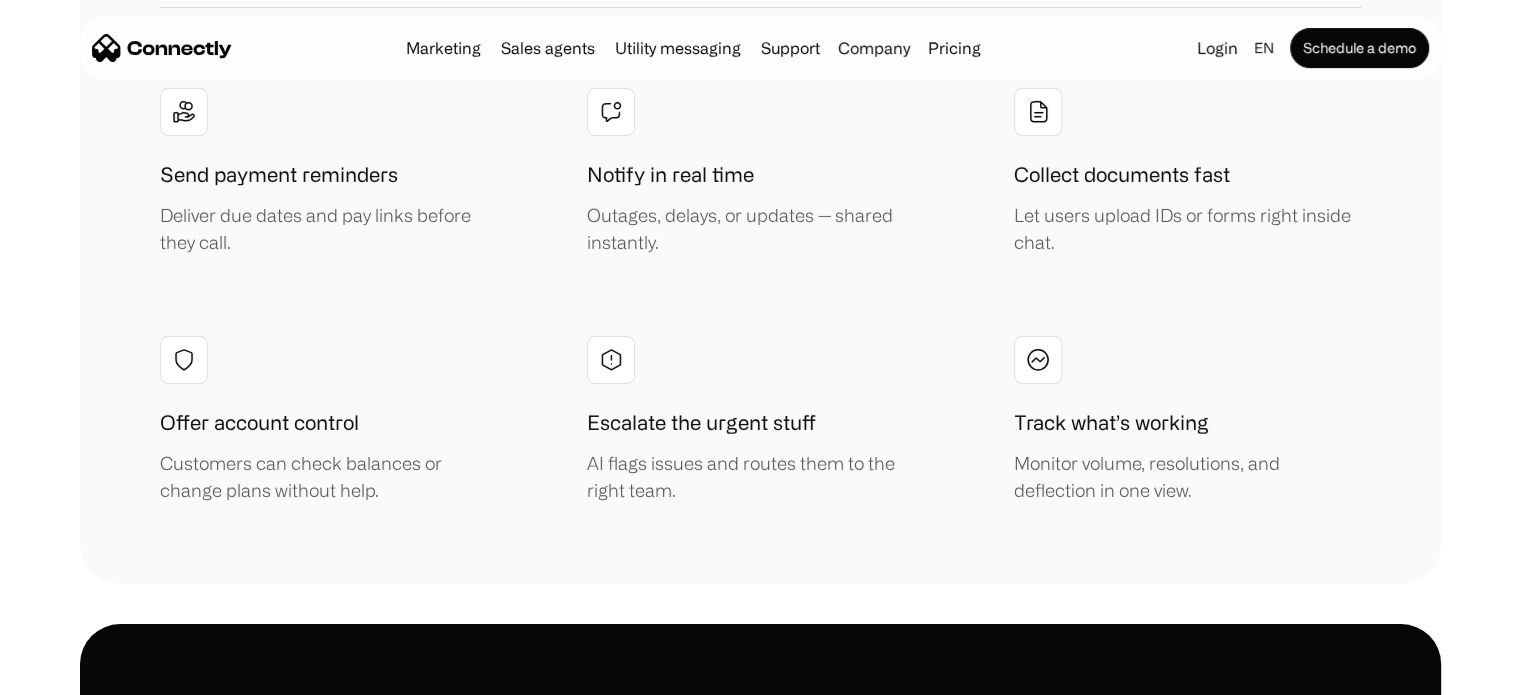 click on "Send payment reminders Deliver due dates and pay links before they call. Notify in real time Outages, delays, or updates — shared instantly. Collect documents fast Let users upload IDs or forms right inside chat. Offer account control Customers can check balances or change plans without help. Escalate the urgent stuff AI flags issues and routes them to the right team. Track what’s working Monitor volume, resolutions, and deflection in one view." at bounding box center (760, 296) 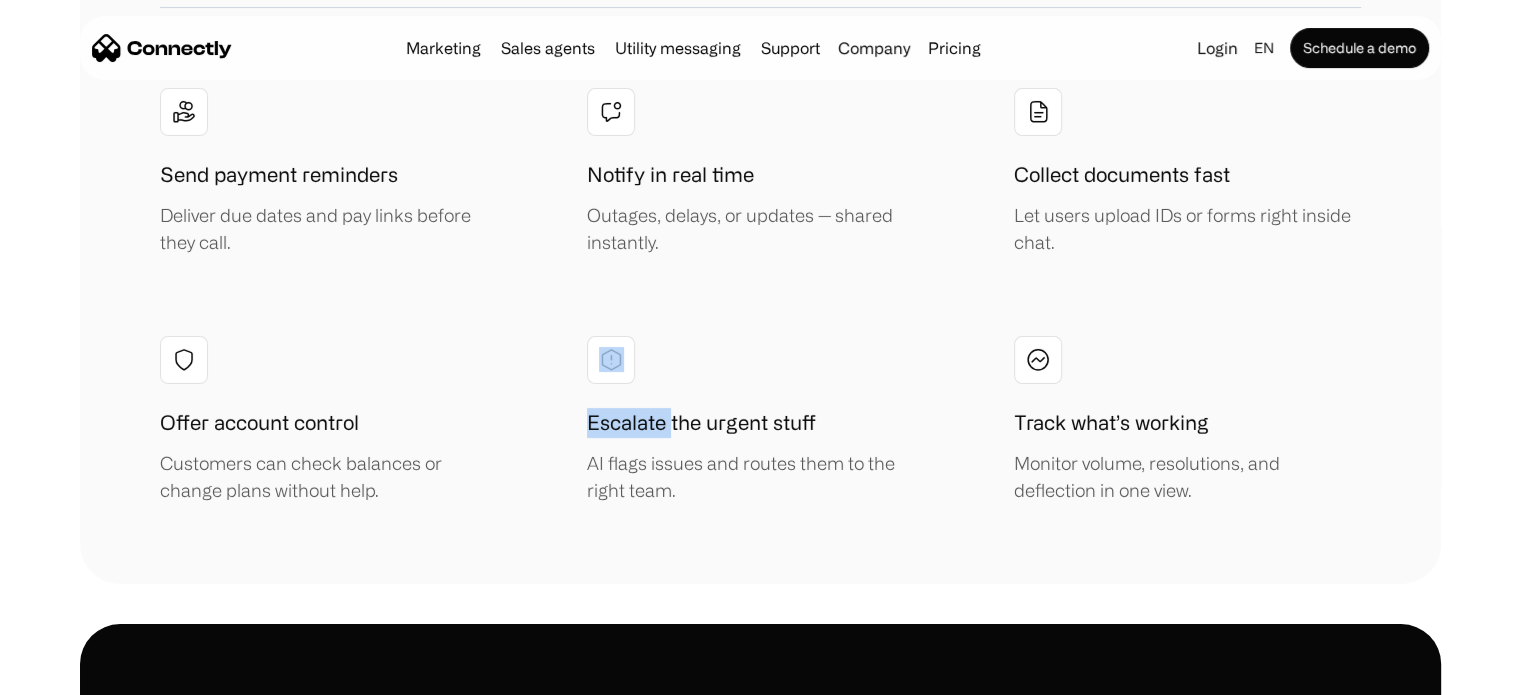 click on "Send payment reminders Deliver due dates and pay links before they call. Notify in real time Outages, delays, or updates — shared instantly. Collect documents fast Let users upload IDs or forms right inside chat. Offer account control Customers can check balances or change plans without help. Escalate the urgent stuff AI flags issues and routes them to the right team. Track what’s working Monitor volume, resolutions, and deflection in one view." at bounding box center (760, 296) 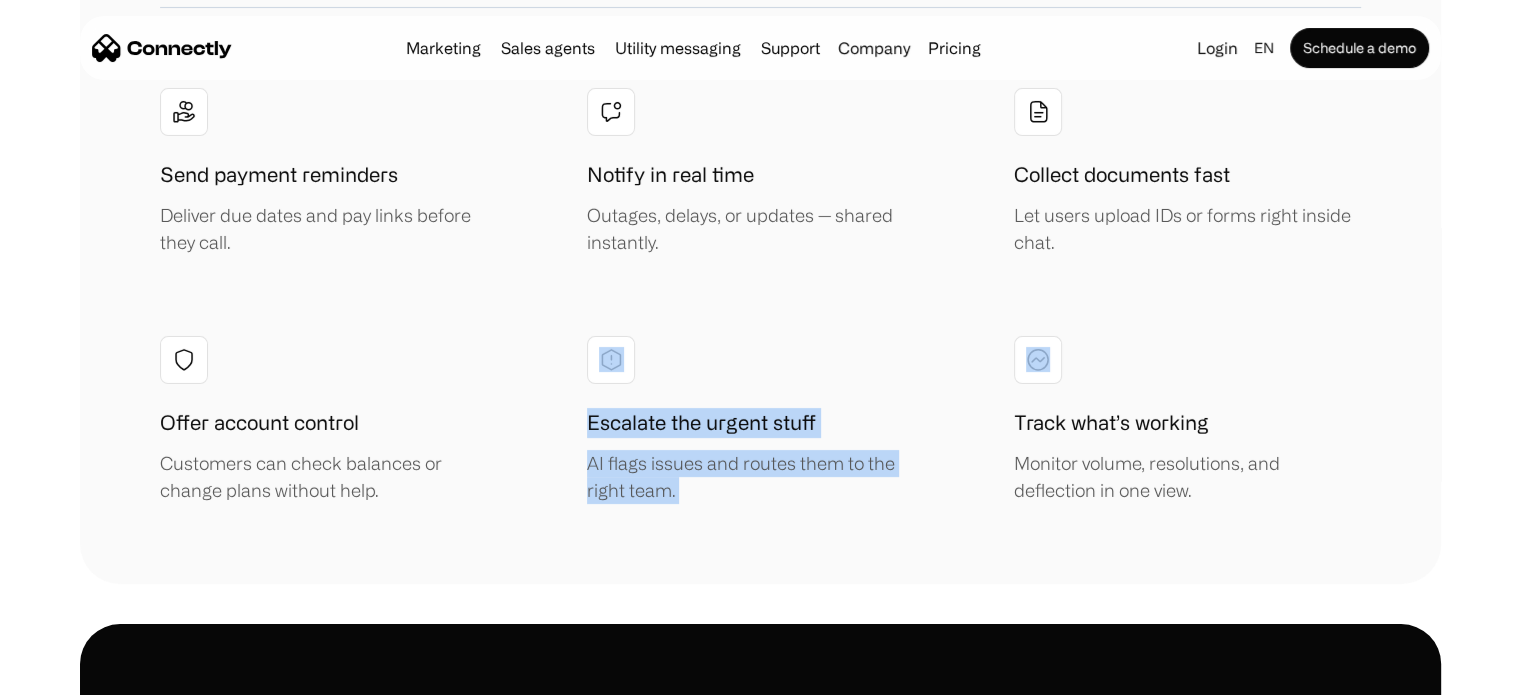 drag, startPoint x: 585, startPoint y: 382, endPoint x: 794, endPoint y: 513, distance: 246.66171 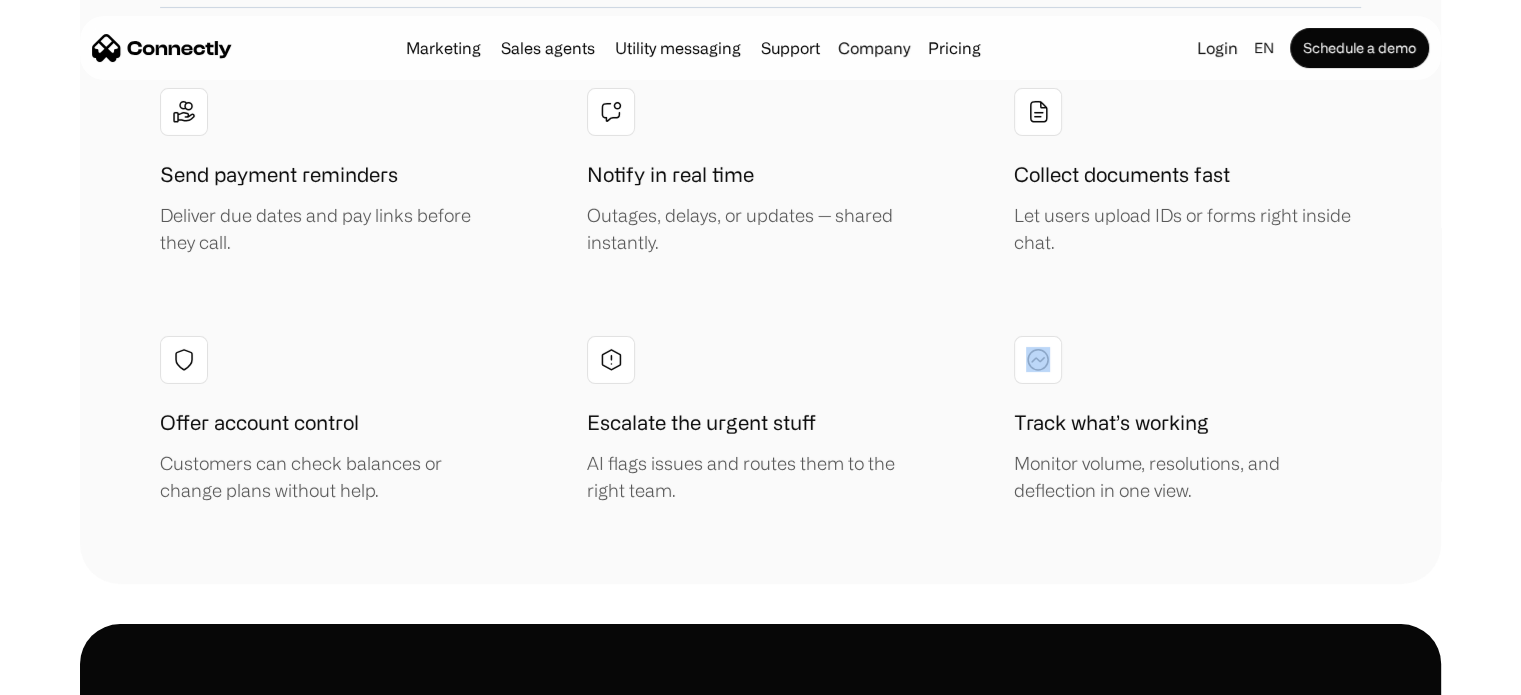 click on "UTILITY MESSAGING Automate service, billing, and alerts — all on WhatsApp Let customers self-serve. Resolve issues fast. Cut support volume without cutting quality. Schedule a demo → Learn more → Send payment reminders Deliver due dates and pay links before they call. Notify in real time Outages, delays, or updates — shared instantly. Collect documents fast Let users upload IDs or forms right inside chat. Offer account control Customers can check balances or change plans without help. Escalate the urgent stuff AI flags issues and routes them to the right team. Track what’s working Monitor volume, resolutions, and deflection in one view." at bounding box center [760, 24] 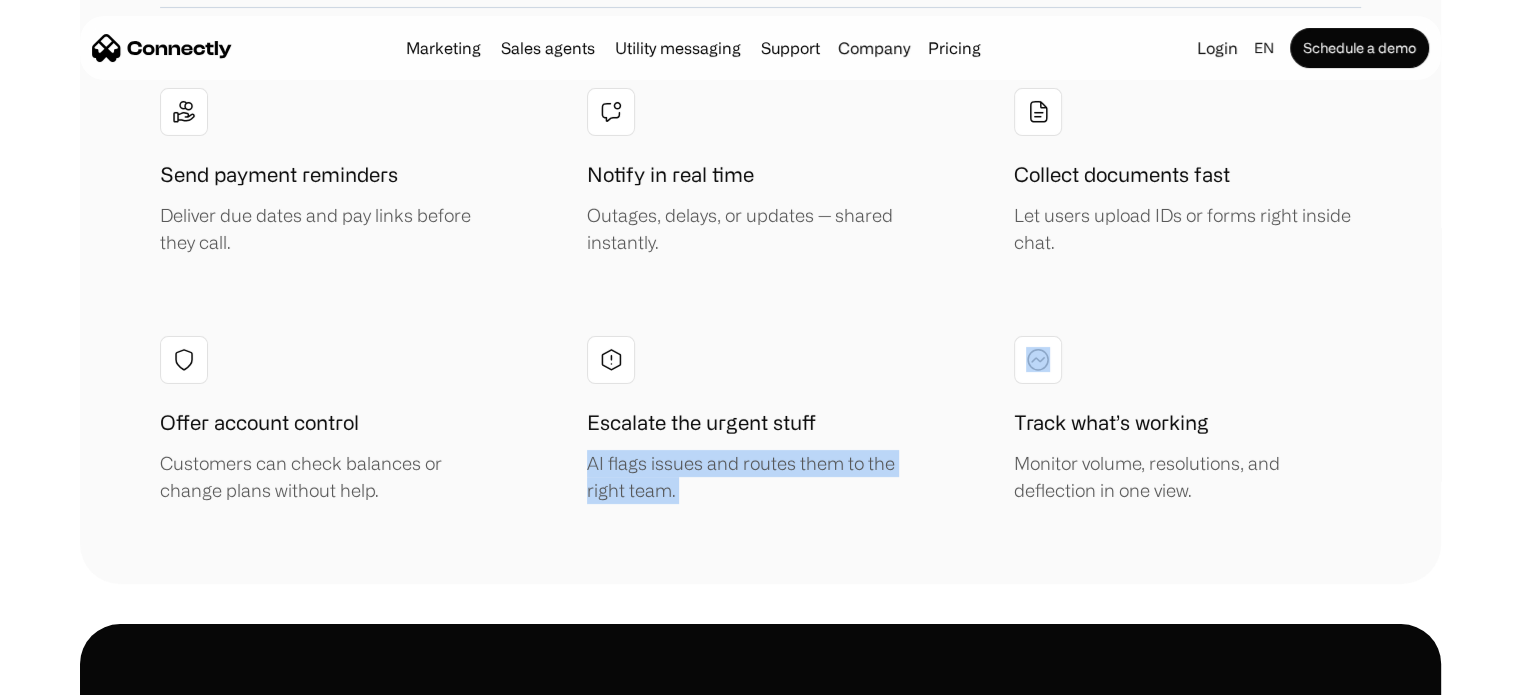click on "UTILITY MESSAGING Automate service, billing, and alerts — all on WhatsApp Let customers self-serve. Resolve issues fast. Cut support volume without cutting quality. Schedule a demo → Learn more → Send payment reminders Deliver due dates and pay links before they call. Notify in real time Outages, delays, or updates — shared instantly. Collect documents fast Let users upload IDs or forms right inside chat. Offer account control Customers can check balances or change plans without help. Escalate the urgent stuff AI flags issues and routes them to the right team. Track what’s working Monitor volume, resolutions, and deflection in one view." at bounding box center (760, 24) 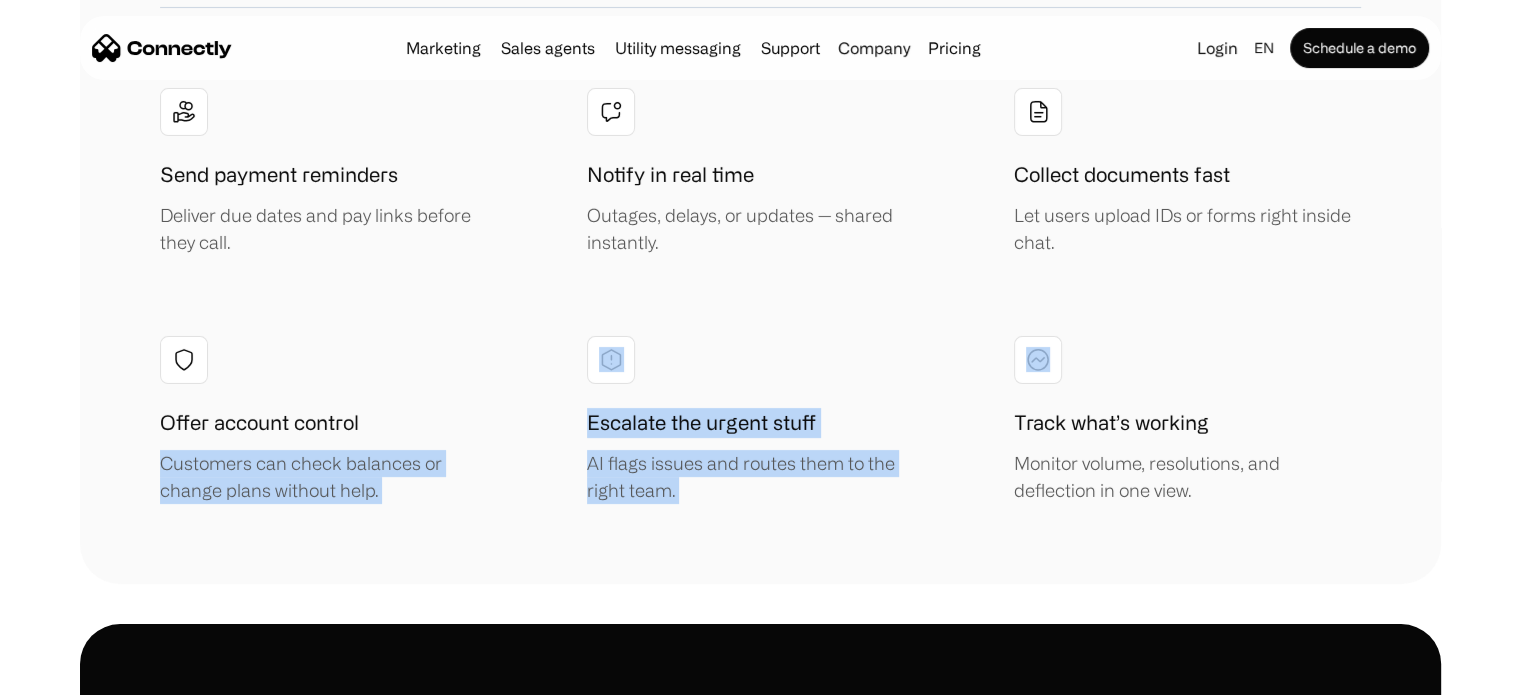 drag, startPoint x: 794, startPoint y: 513, endPoint x: 506, endPoint y: 394, distance: 311.61676 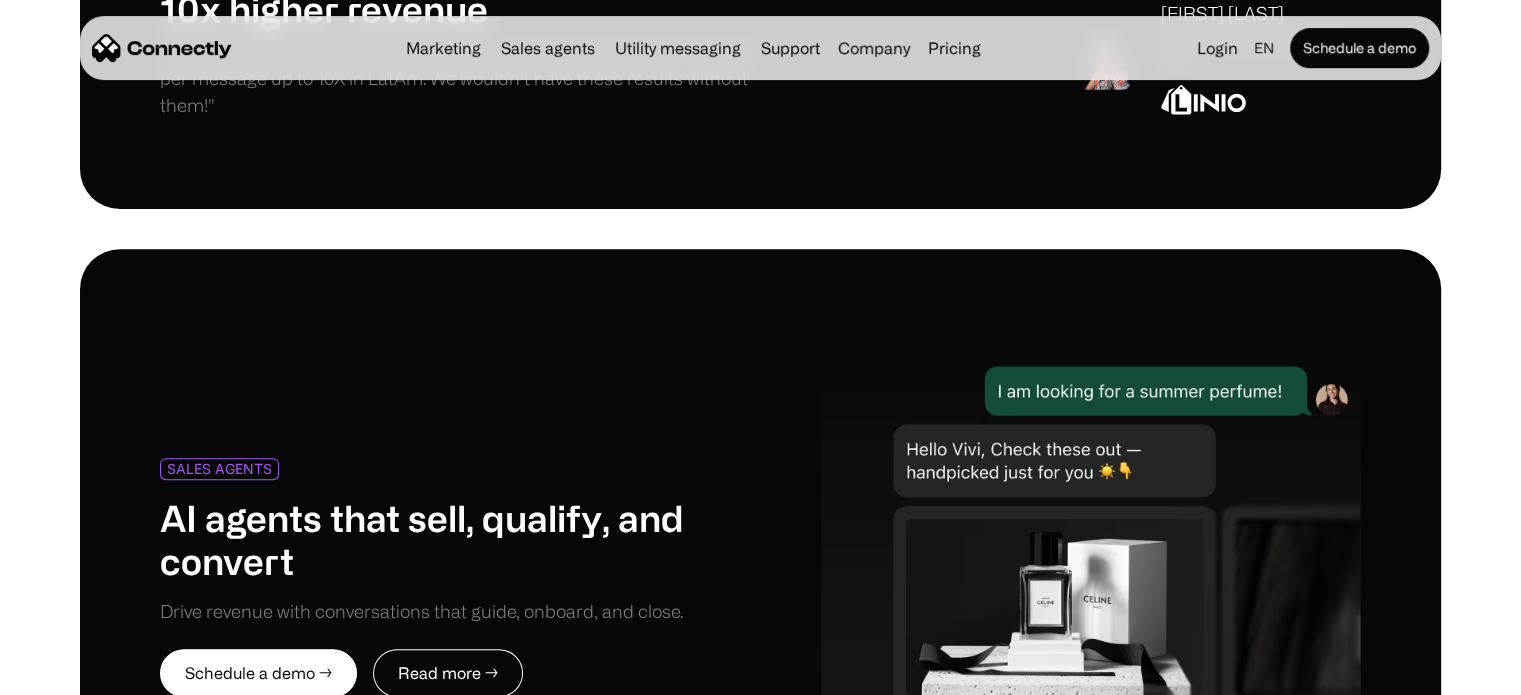 scroll, scrollTop: 8195, scrollLeft: 0, axis: vertical 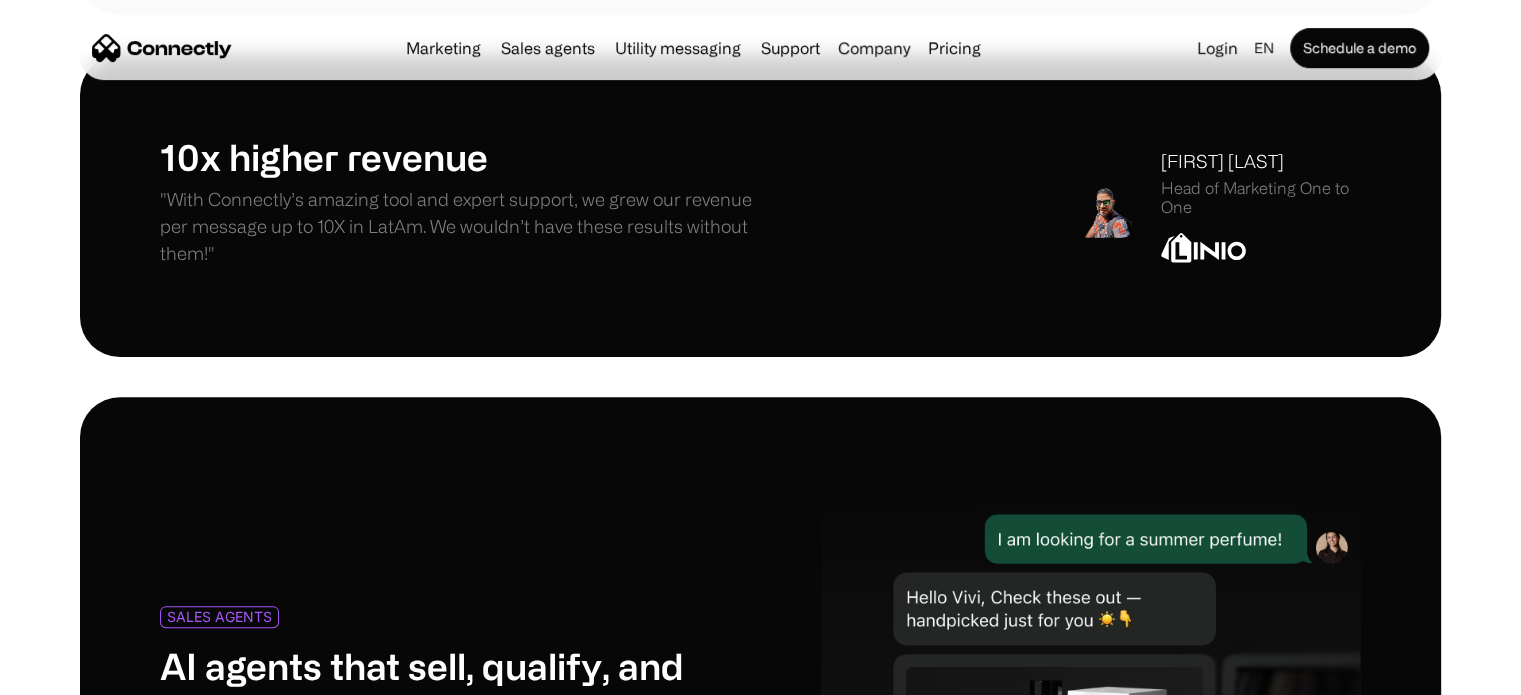click on "10x higher revenue "With Connectly’s amazing tool and expert support, we grew our revenue per message up to 10X in LatAm. We wouldn’t have these results without them!" Ricardo Contardo Díaz Head of Marketing One to One" at bounding box center (760, 206) 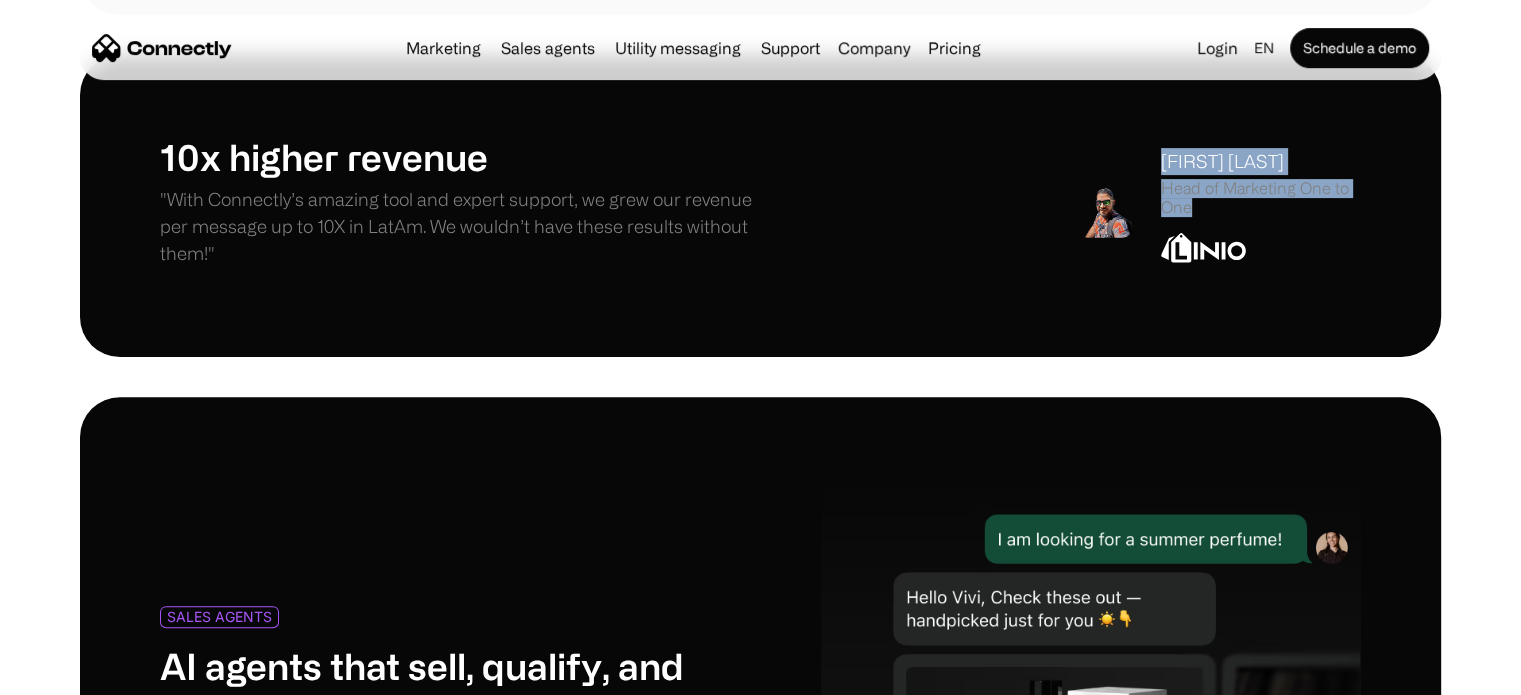 click on "10x higher revenue "With Connectly’s amazing tool and expert support, we grew our revenue per message up to 10X in LatAm. We wouldn’t have these results without them!" Ricardo Contardo Díaz Head of Marketing One to One" at bounding box center [760, 206] 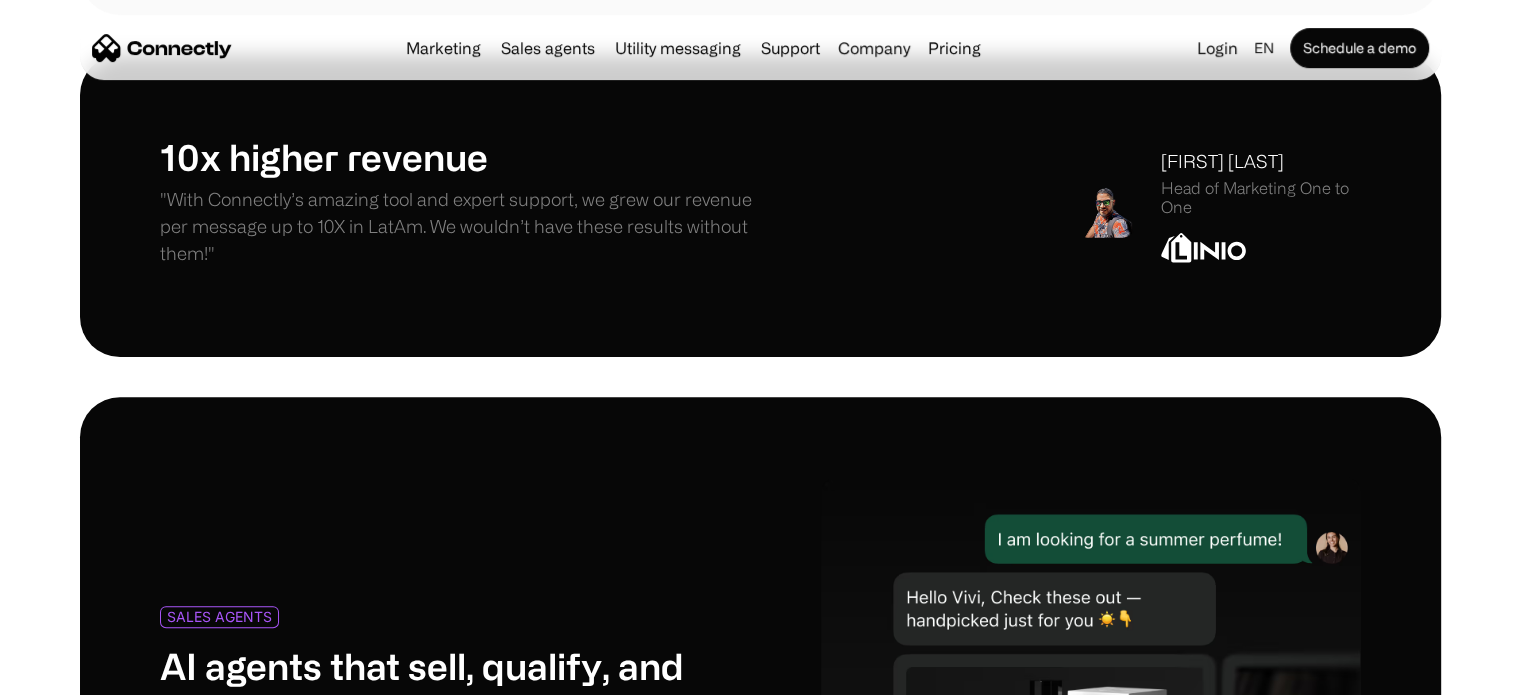 drag, startPoint x: 1299, startPoint y: 263, endPoint x: 1148, endPoint y: 159, distance: 183.3494 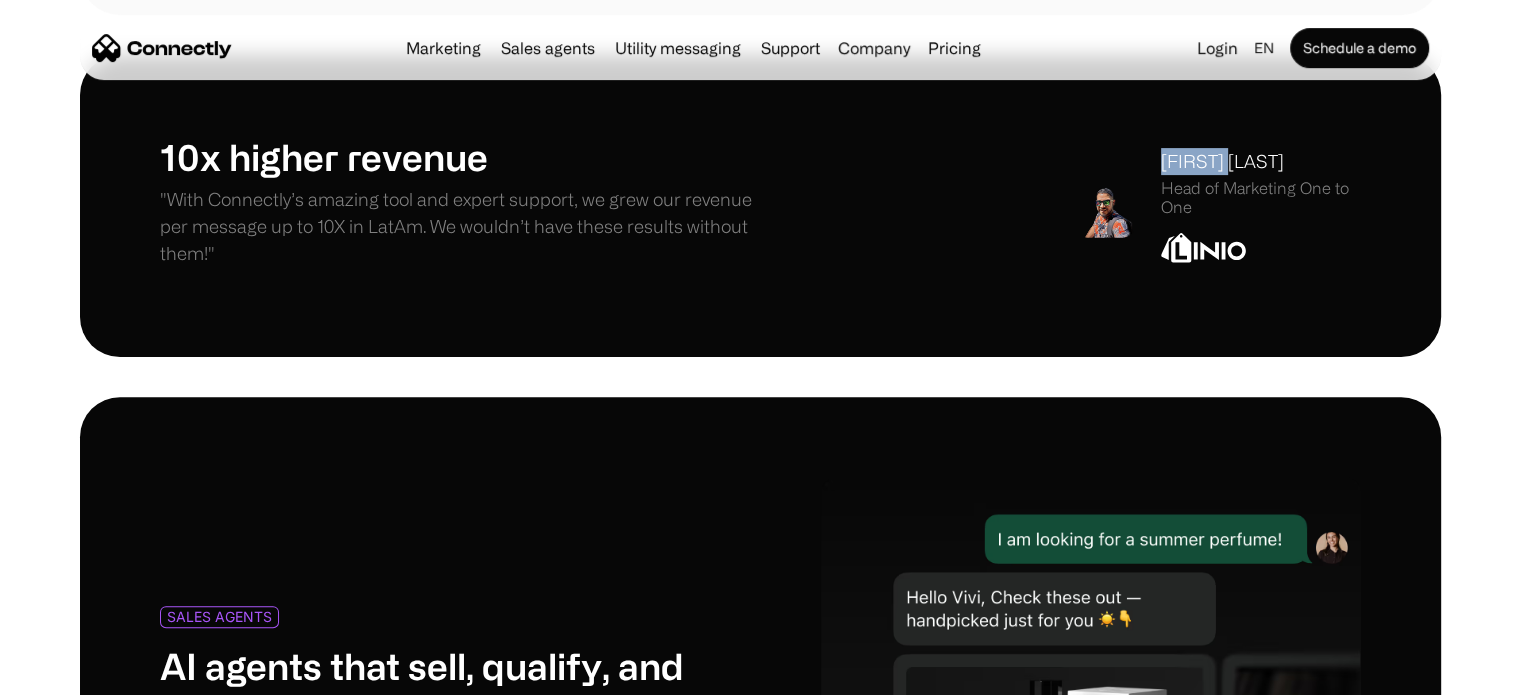 click on "Ricardo Contardo Díaz Head of Marketing One to One" at bounding box center (1217, 205) 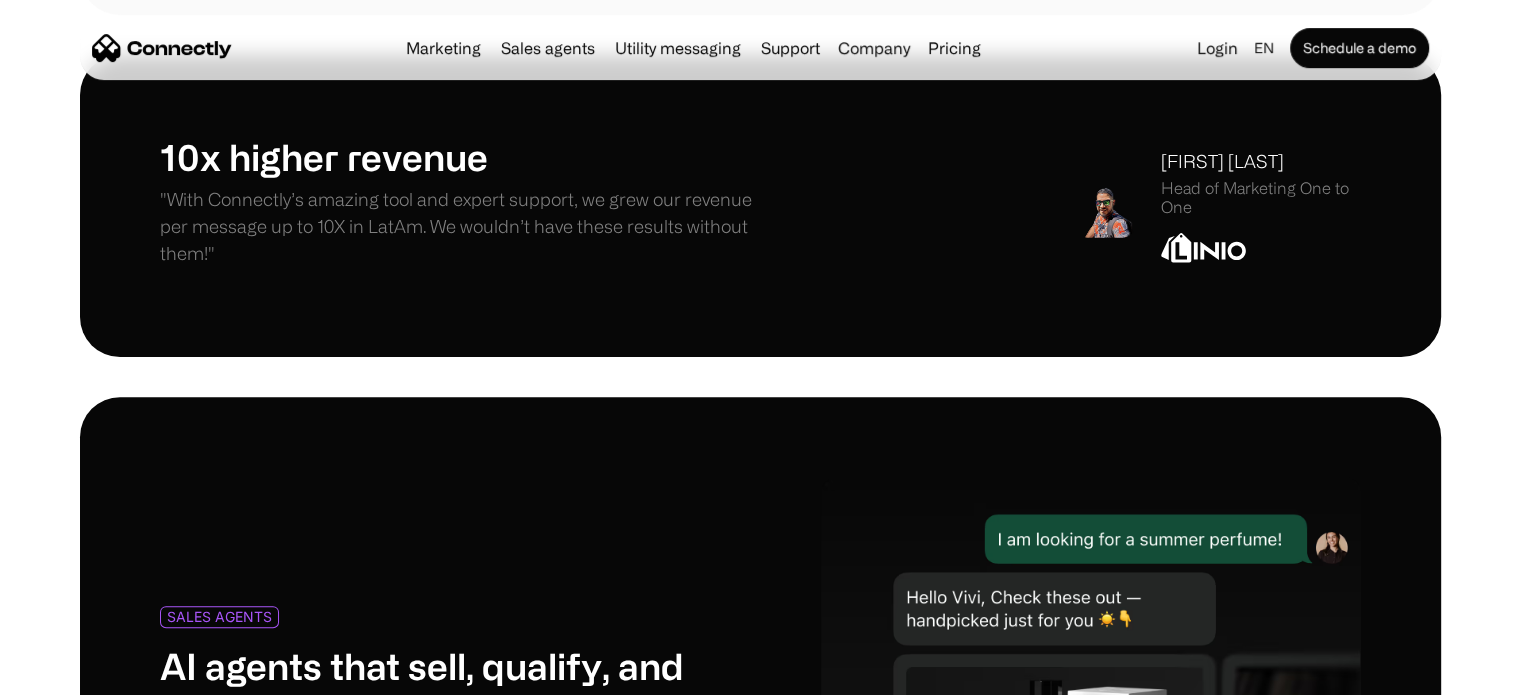 drag, startPoint x: 1148, startPoint y: 159, endPoint x: 1276, endPoint y: 205, distance: 136.01471 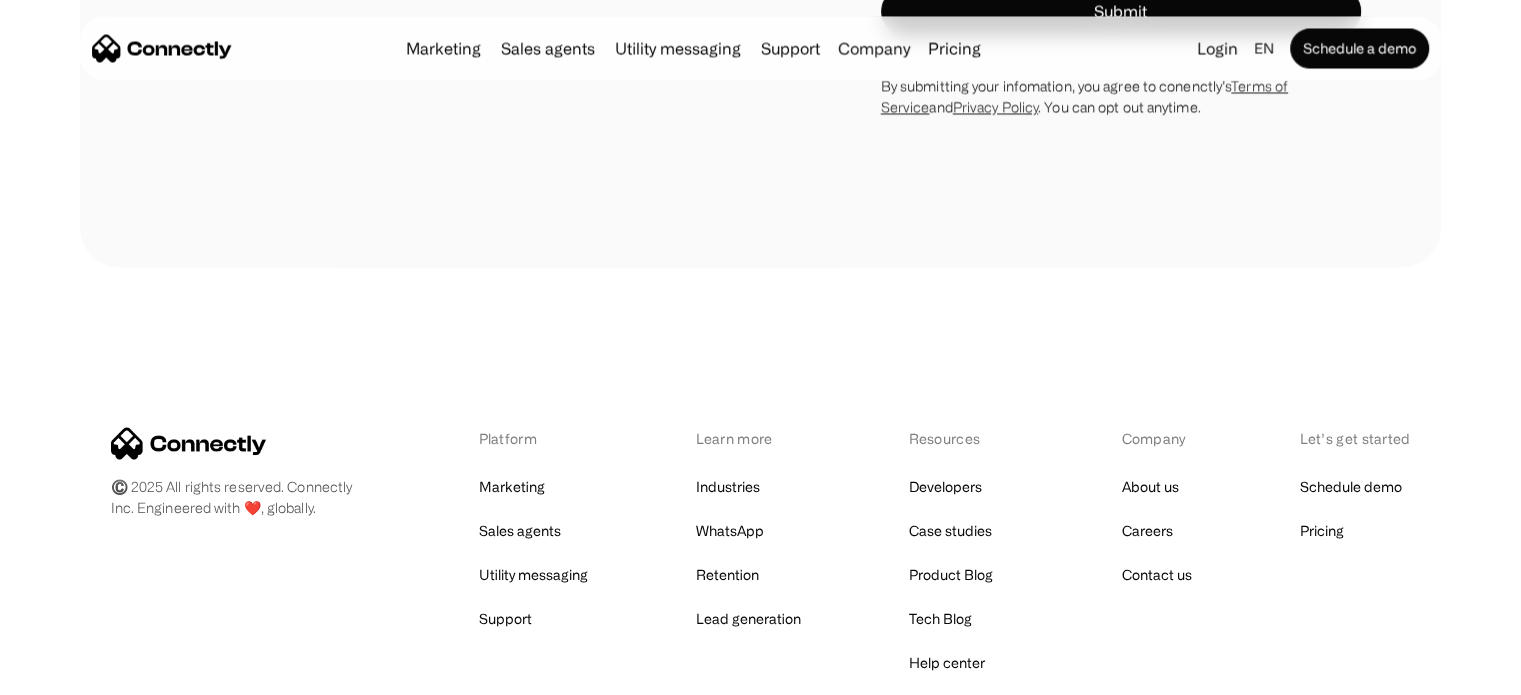 scroll, scrollTop: 11457, scrollLeft: 0, axis: vertical 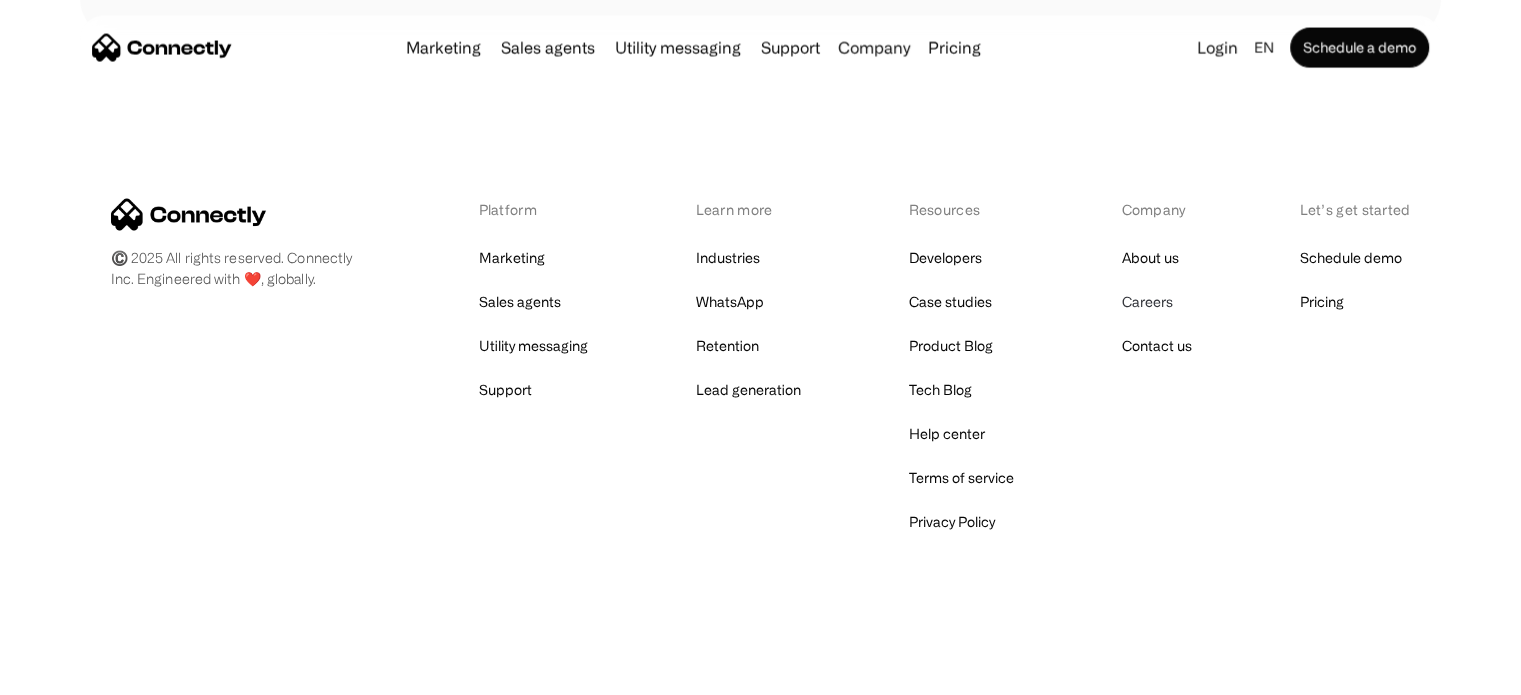 click on "Careers" at bounding box center (1146, 302) 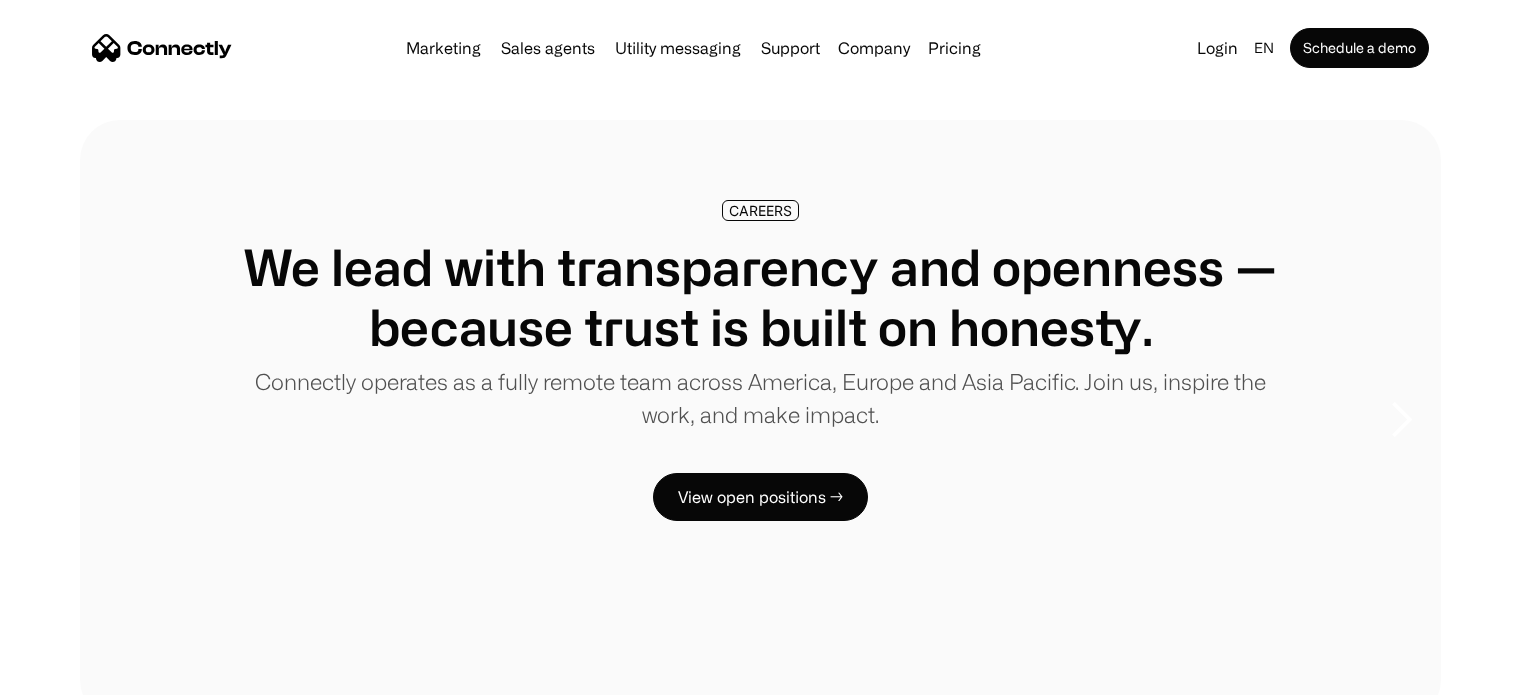 scroll, scrollTop: 0, scrollLeft: 0, axis: both 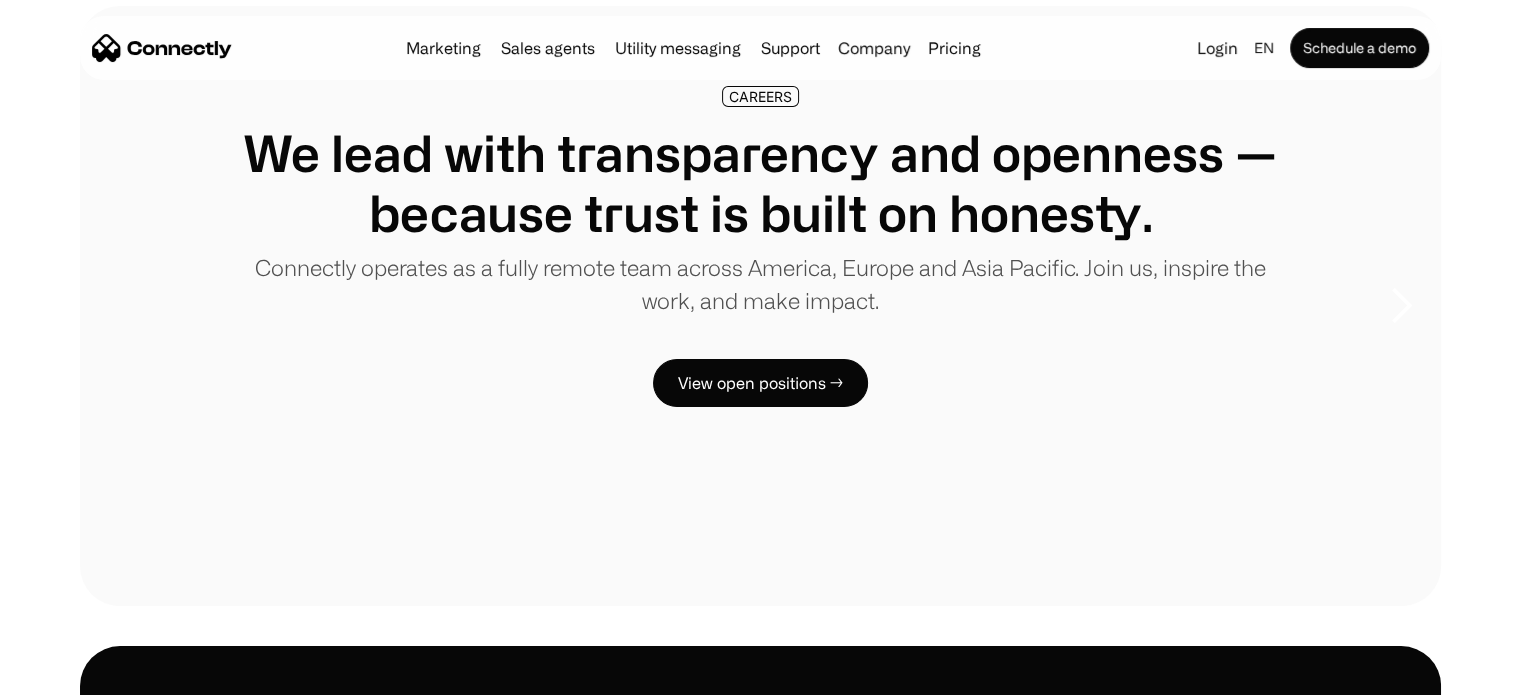 click on "Connectly operates as a fully remote team across America, Europe and Asia Pacific. Join us, inspire the work, and make impact." at bounding box center (760, 284) 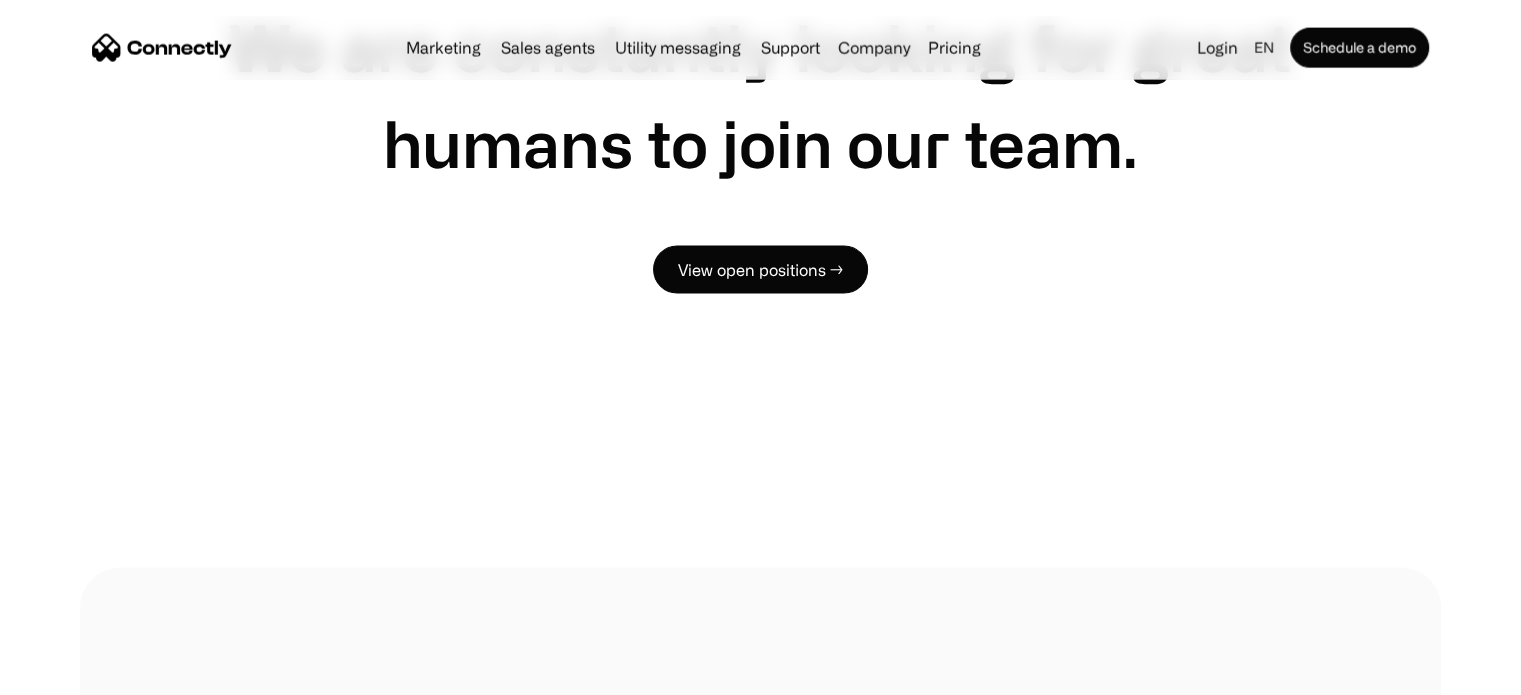 scroll, scrollTop: 4264, scrollLeft: 0, axis: vertical 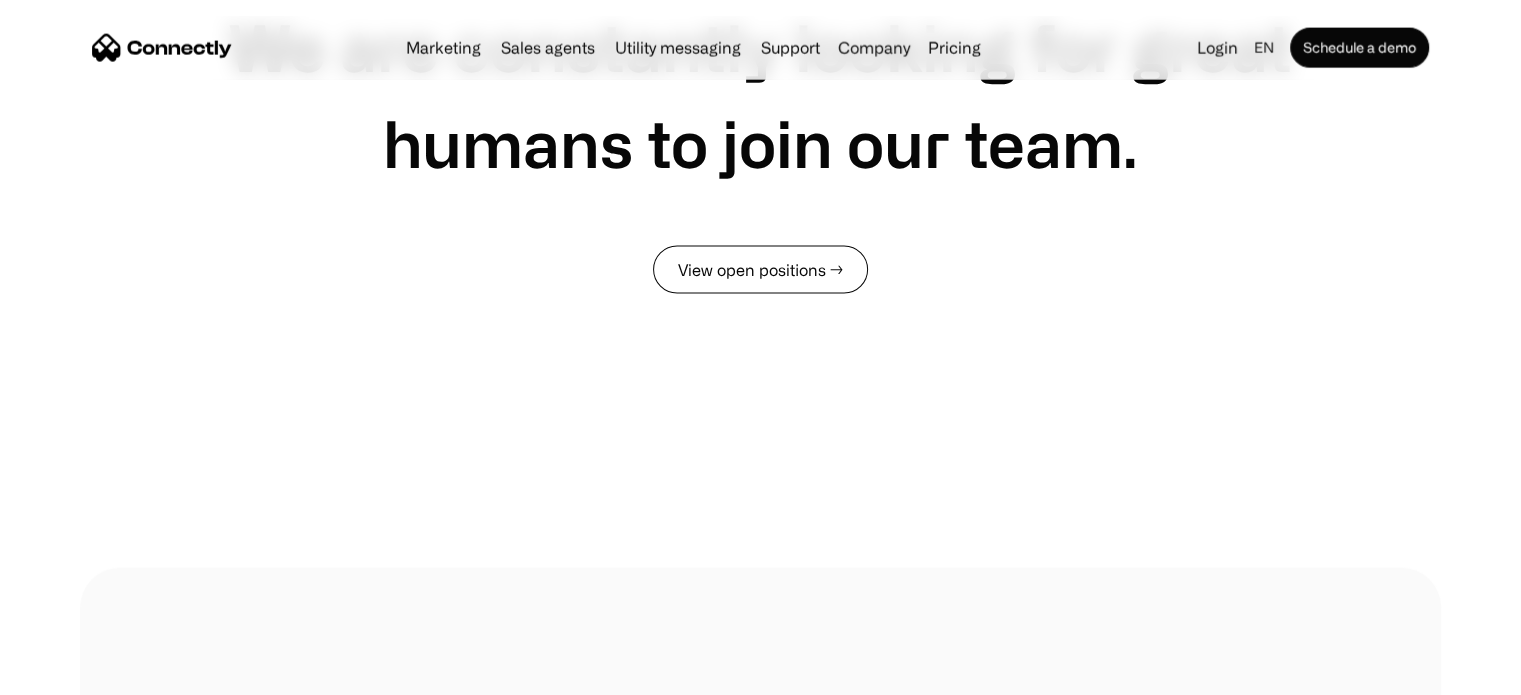 click on "View open positions →" at bounding box center [760, 270] 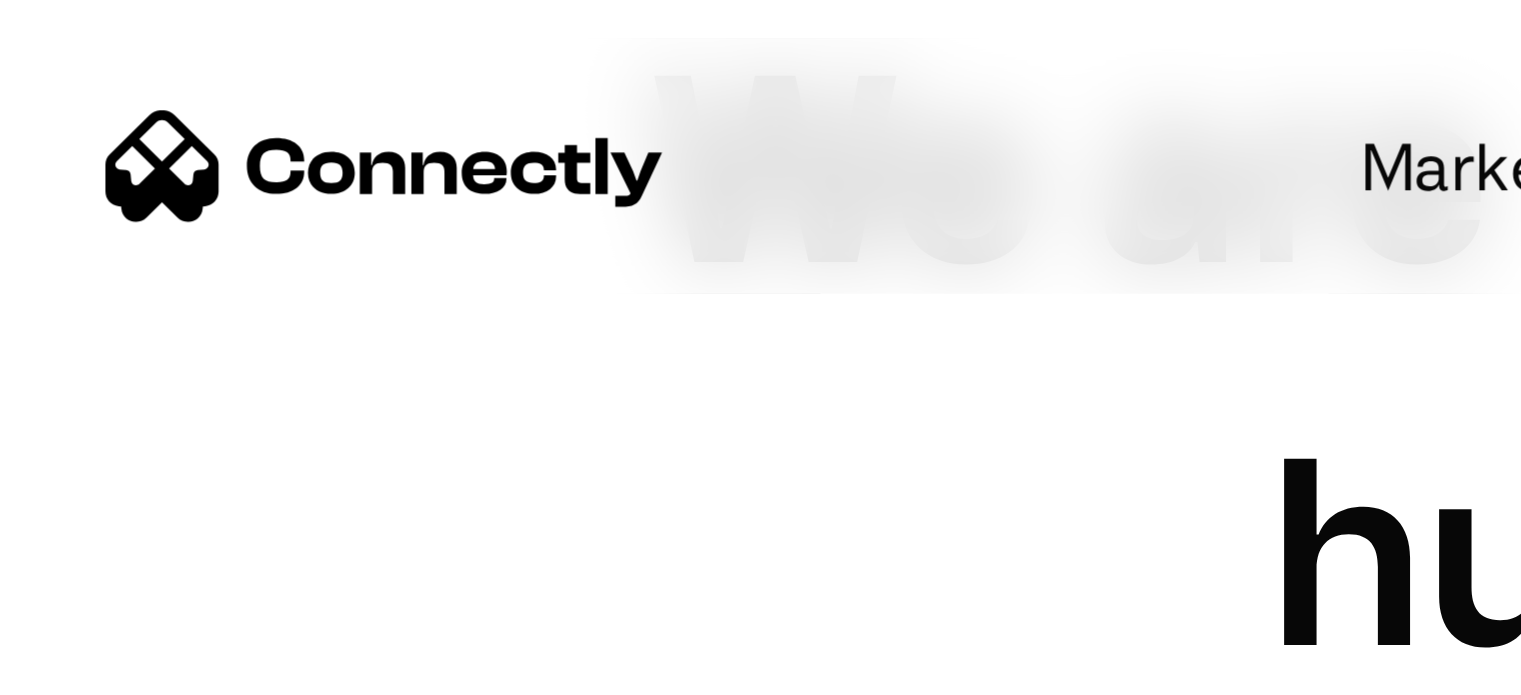 scroll, scrollTop: 4264, scrollLeft: 0, axis: vertical 